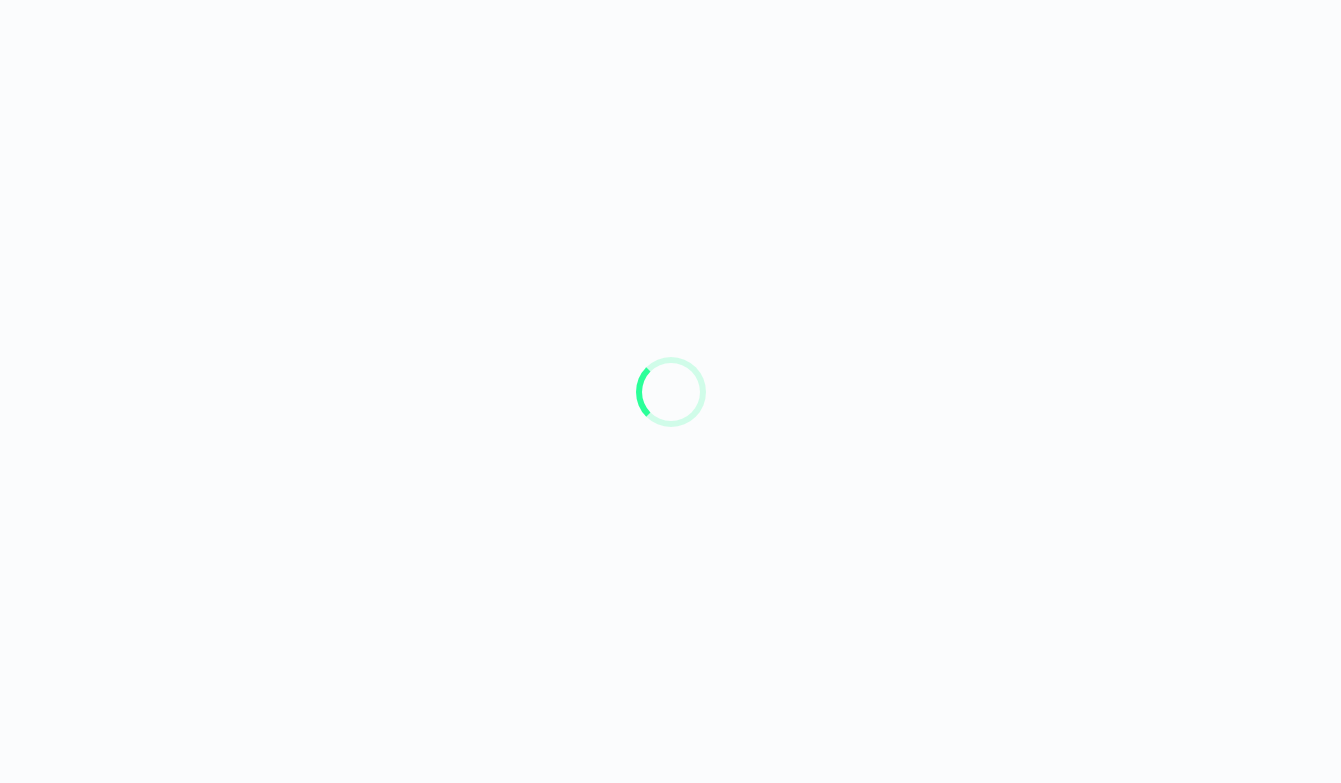 scroll, scrollTop: 0, scrollLeft: 0, axis: both 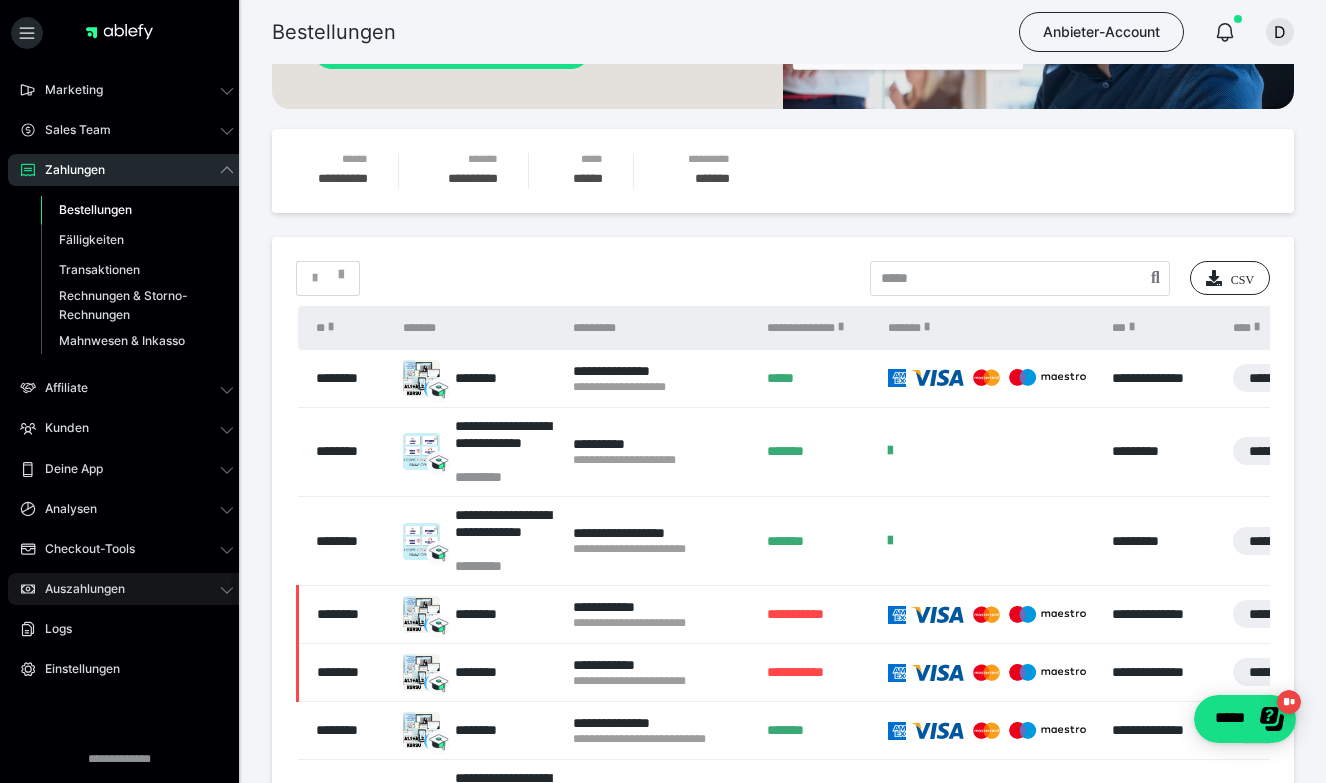 click on "Auszahlungen" at bounding box center [78, 589] 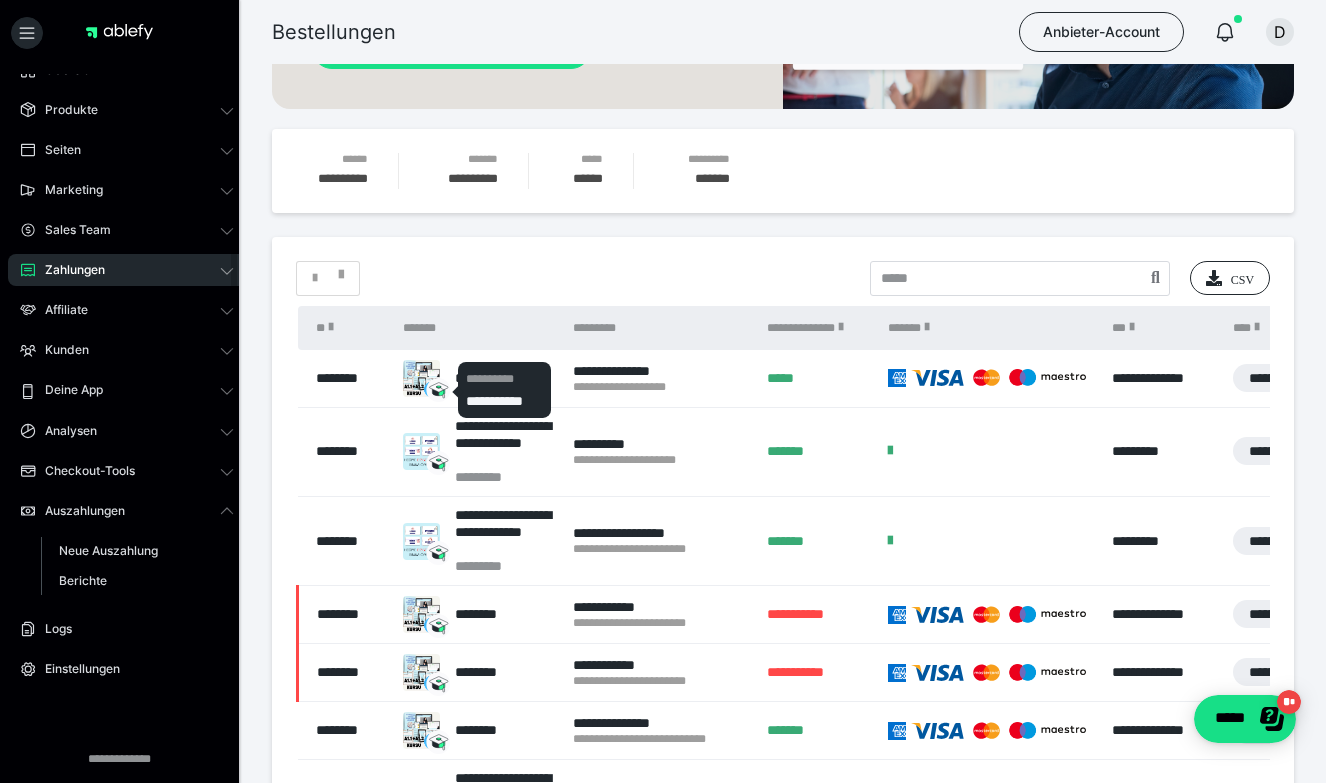 click on "**********" at bounding box center (505, 379) 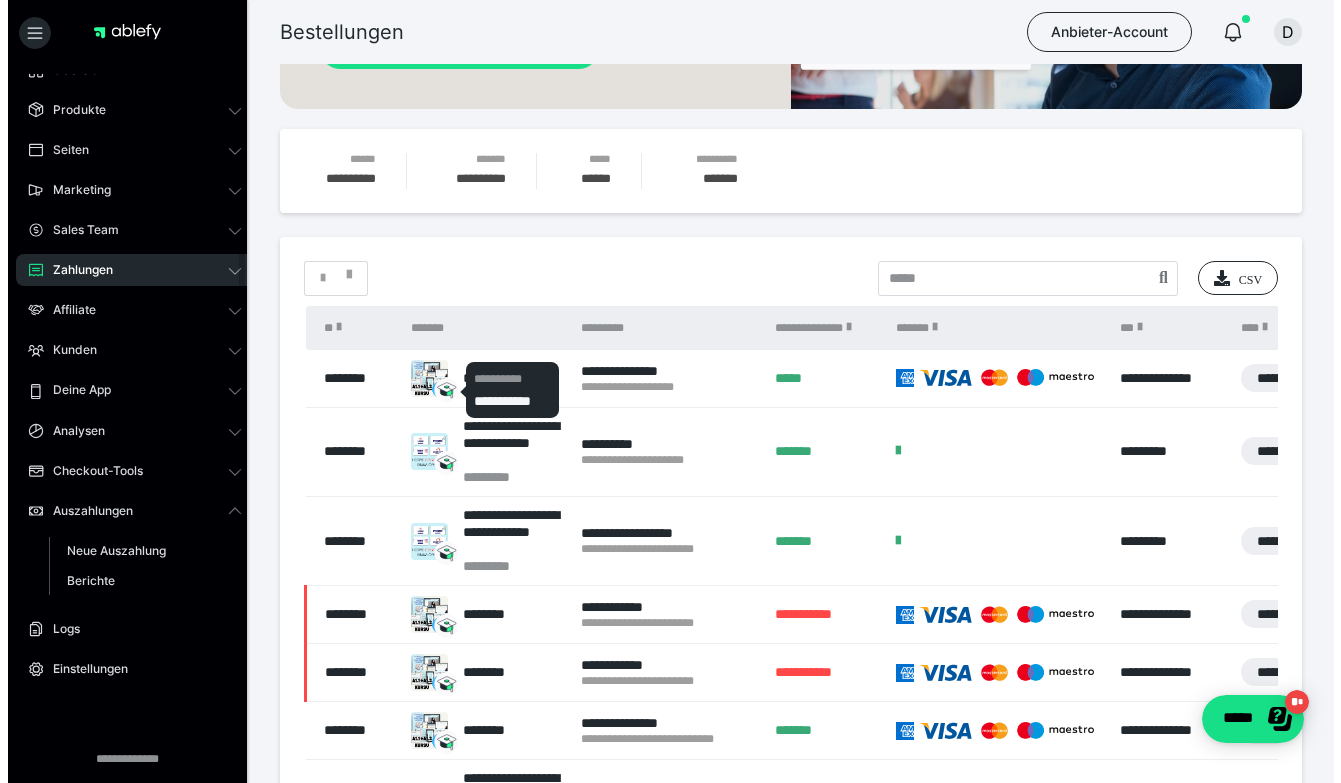 scroll, scrollTop: 0, scrollLeft: 0, axis: both 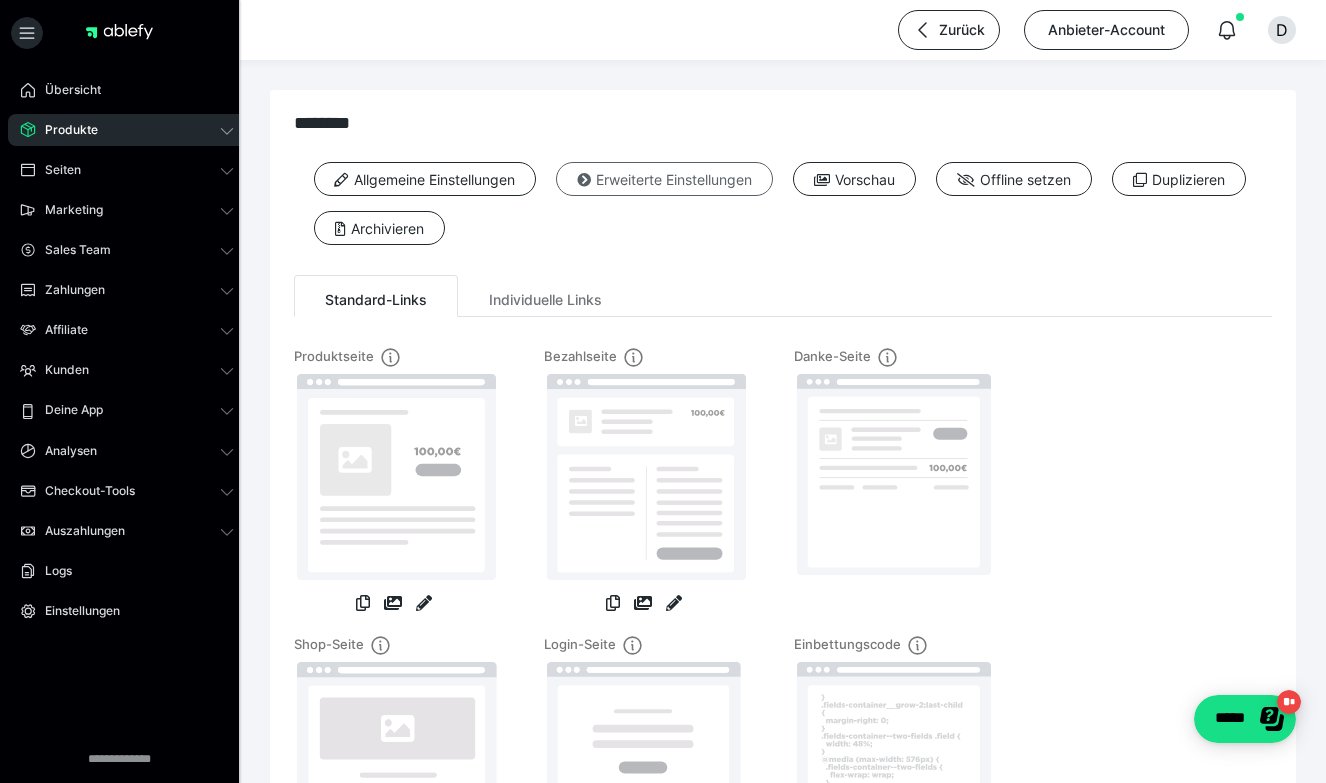 click on "Erweiterte Einstellungen" at bounding box center [664, 179] 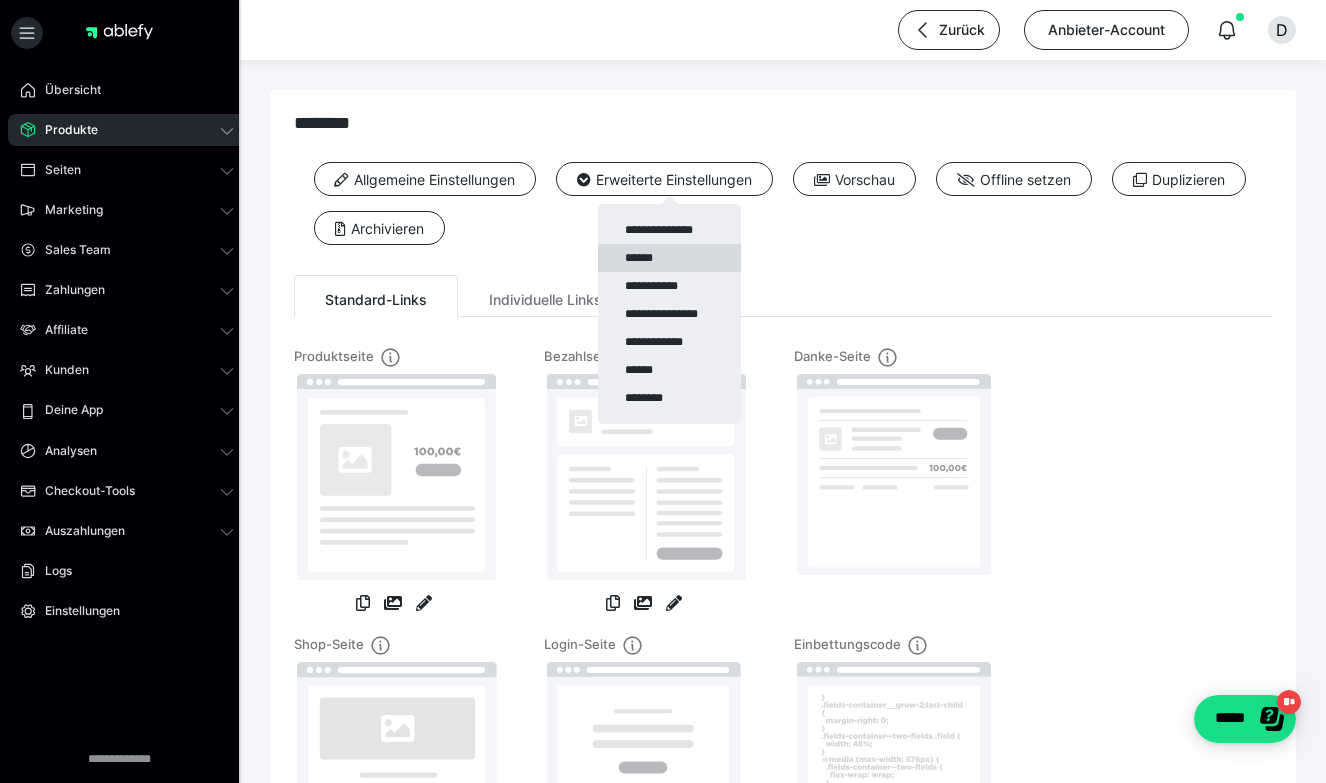 click on "******" at bounding box center [669, 258] 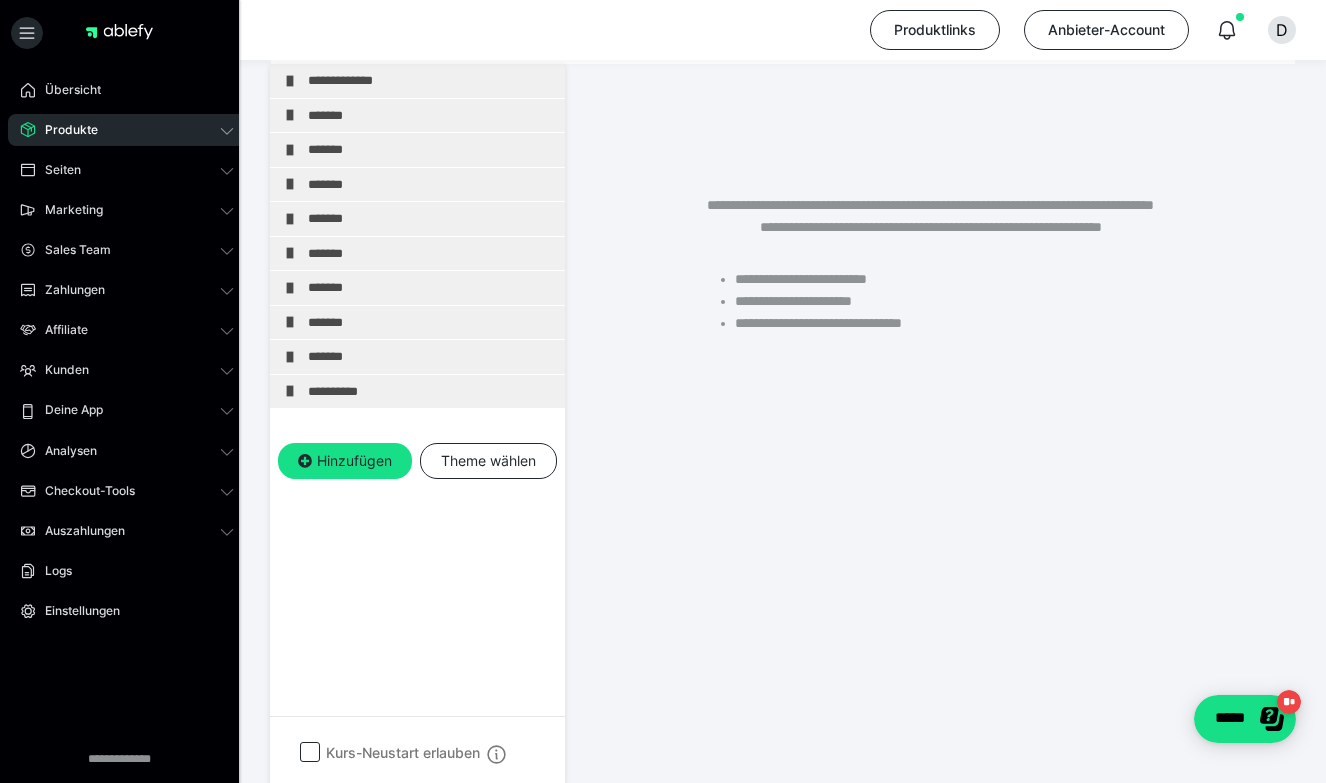 scroll, scrollTop: 395, scrollLeft: 0, axis: vertical 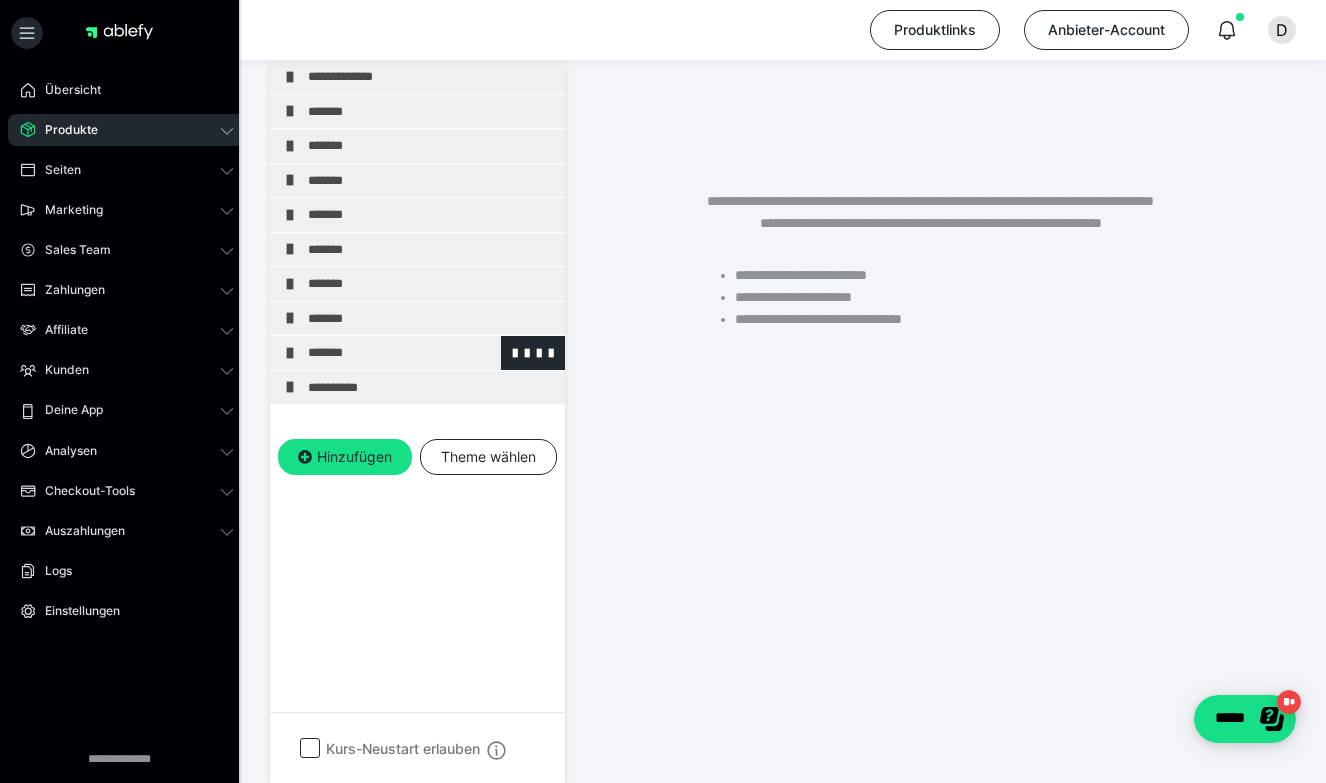 click on "*******" at bounding box center (431, 353) 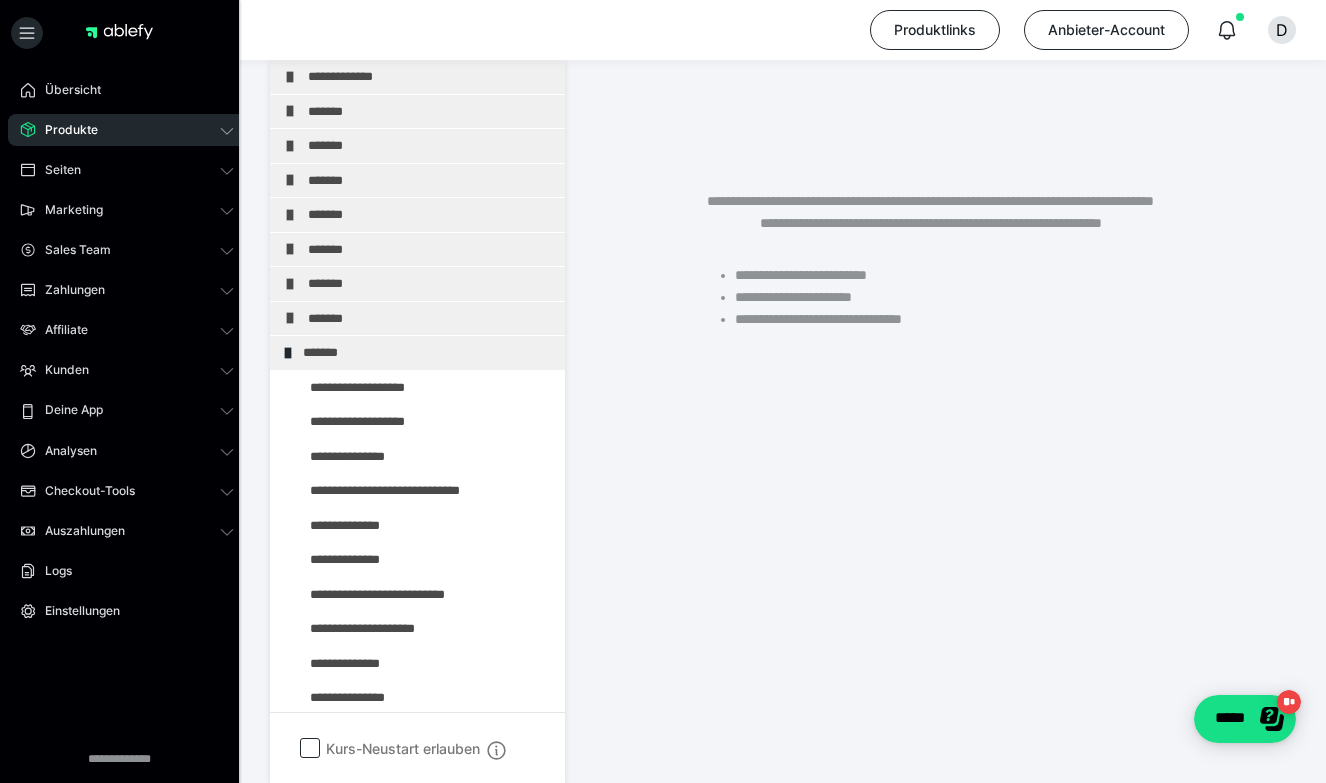click on "*******" at bounding box center [418, 353] 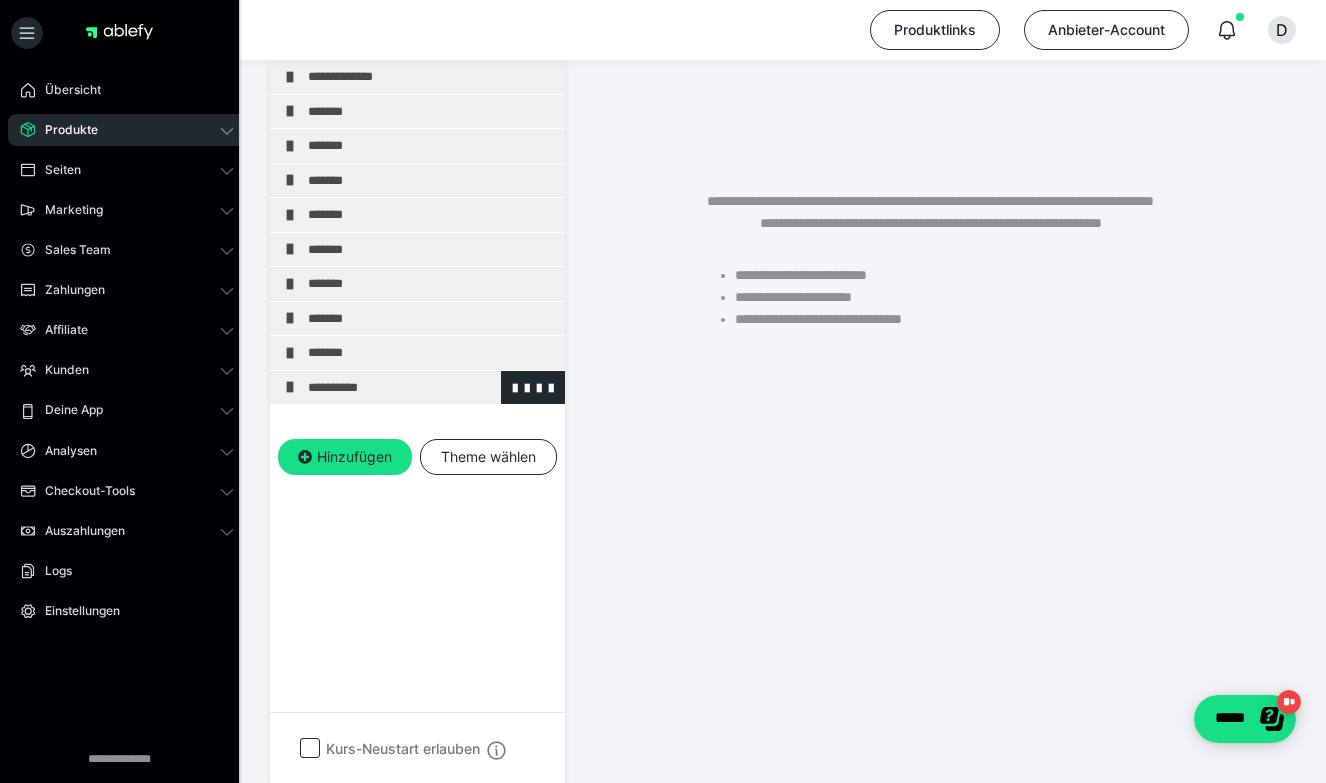 click on "**********" at bounding box center [431, 388] 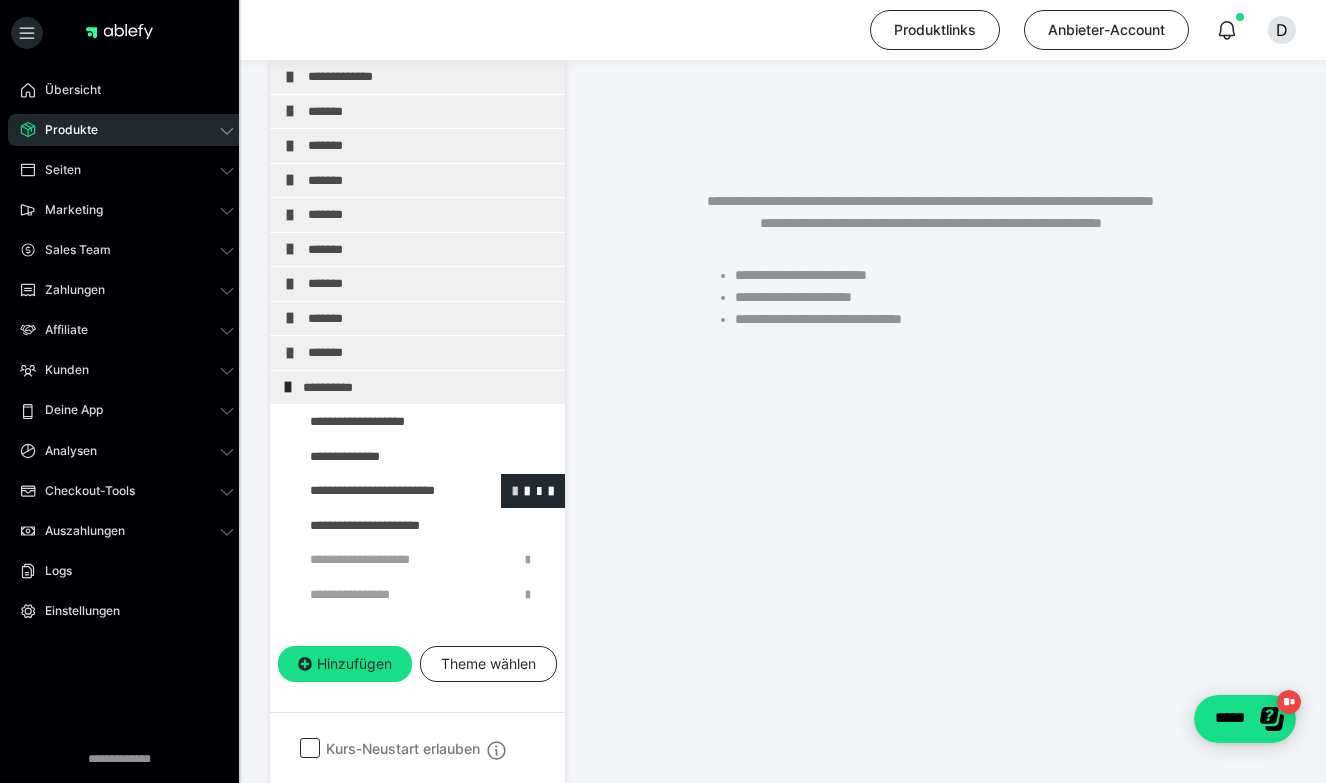 click at bounding box center [515, 490] 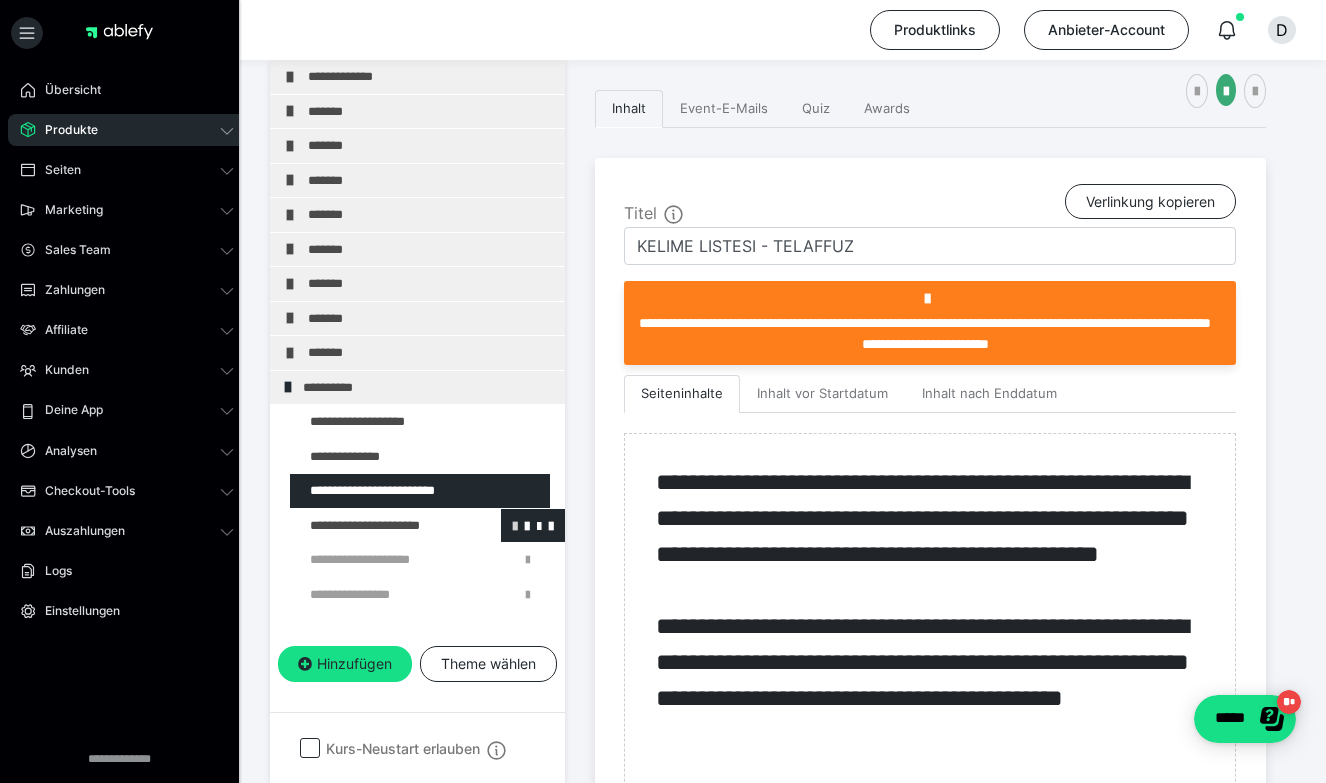 click at bounding box center (515, 525) 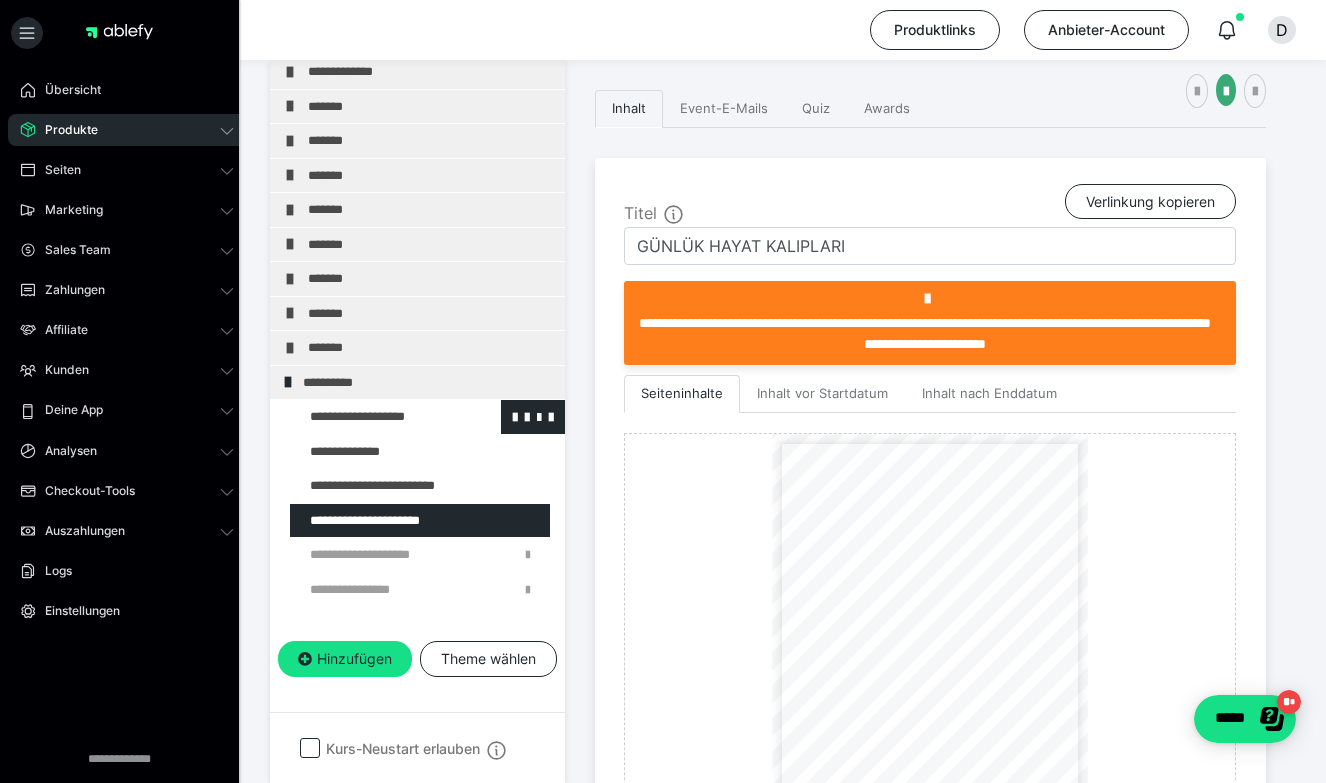 scroll, scrollTop: 0, scrollLeft: 0, axis: both 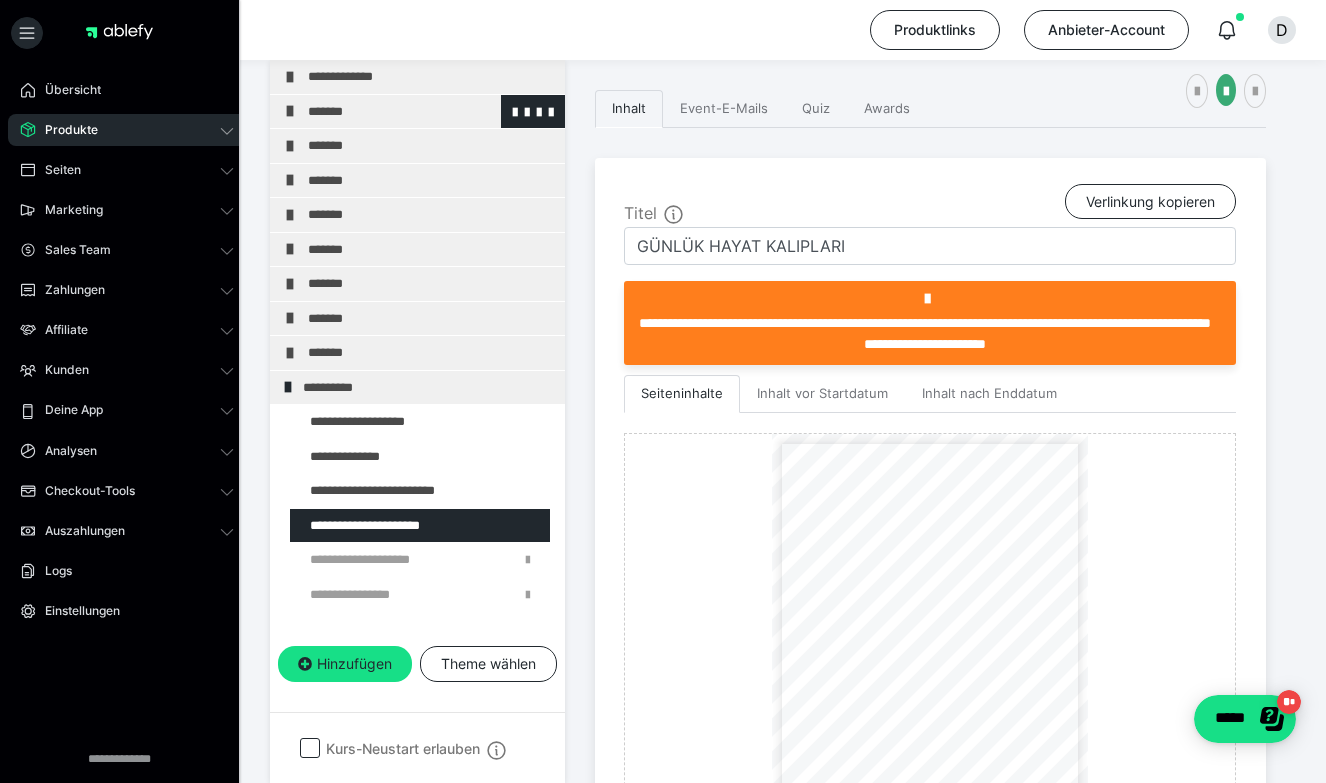 click on "*******" at bounding box center [423, 112] 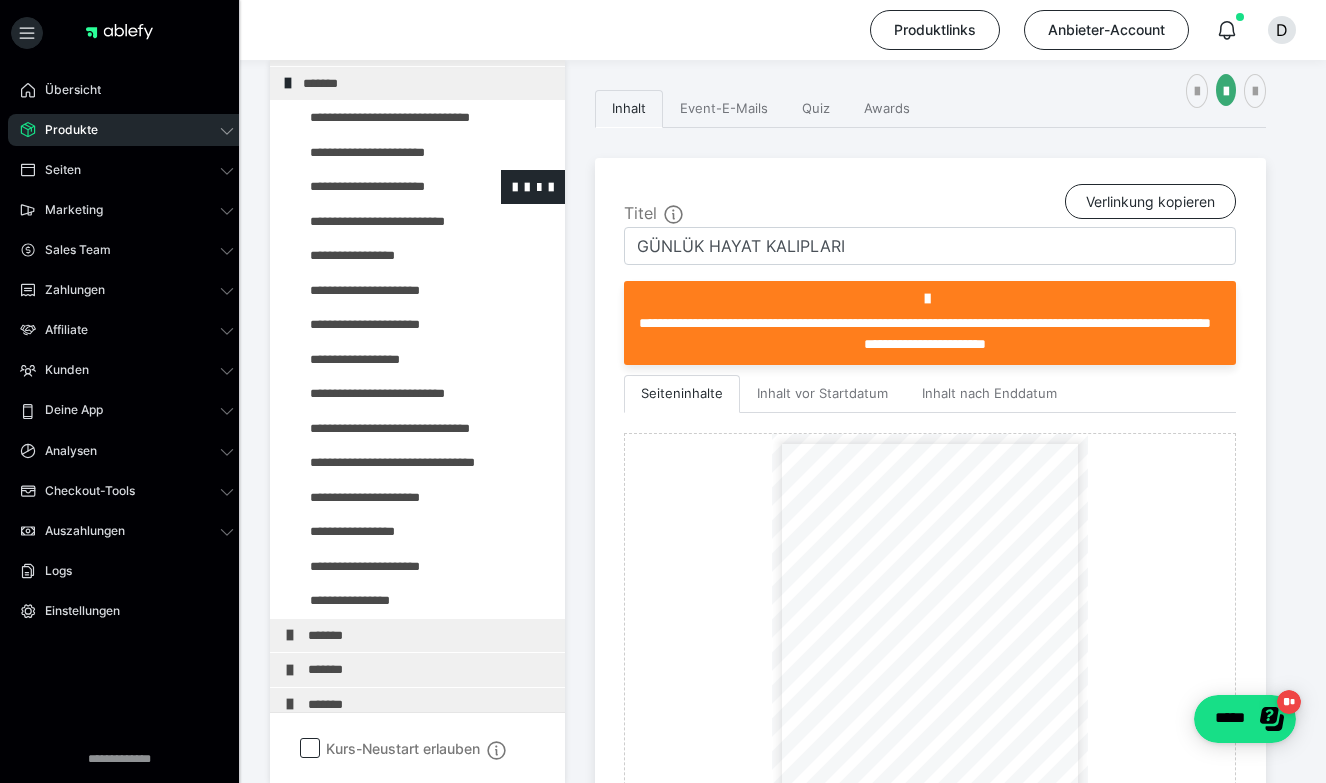 scroll, scrollTop: 0, scrollLeft: 0, axis: both 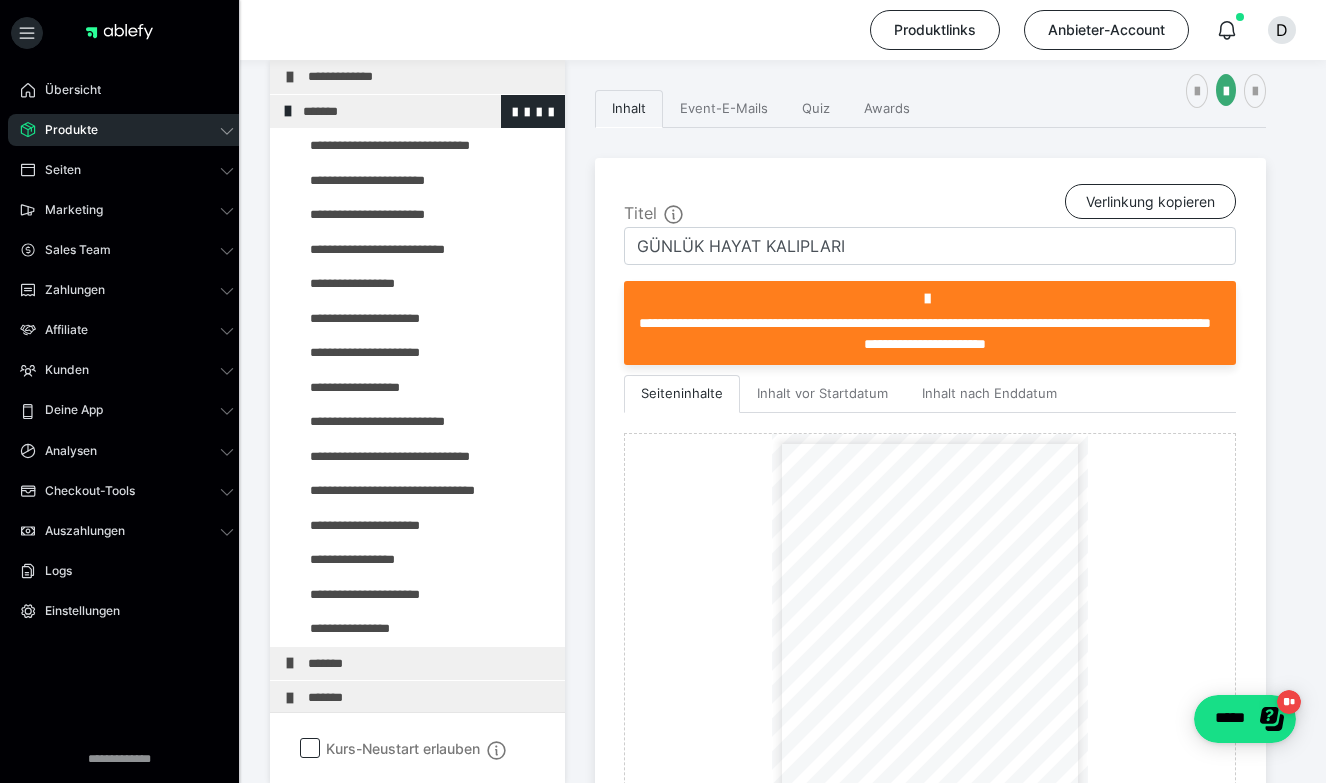 click on "*******" at bounding box center [418, 112] 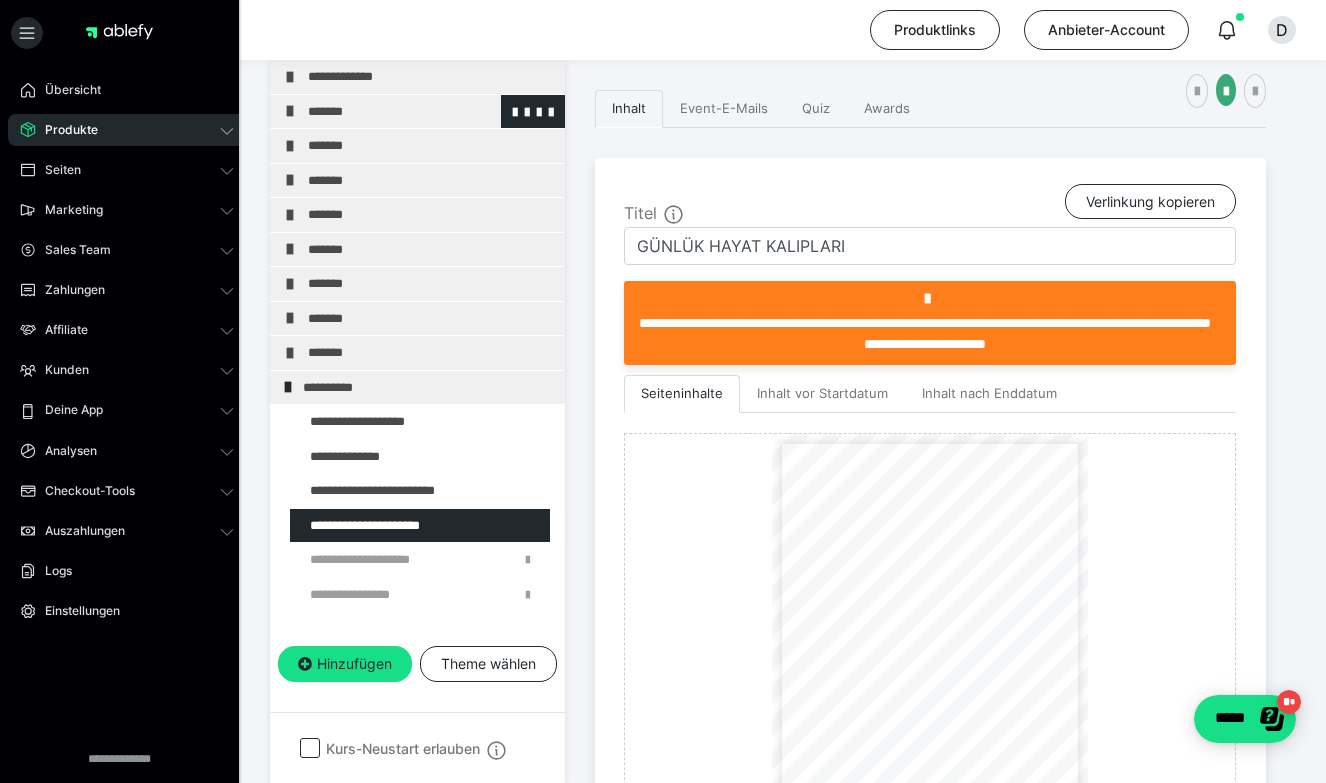 click on "*******" at bounding box center (423, 112) 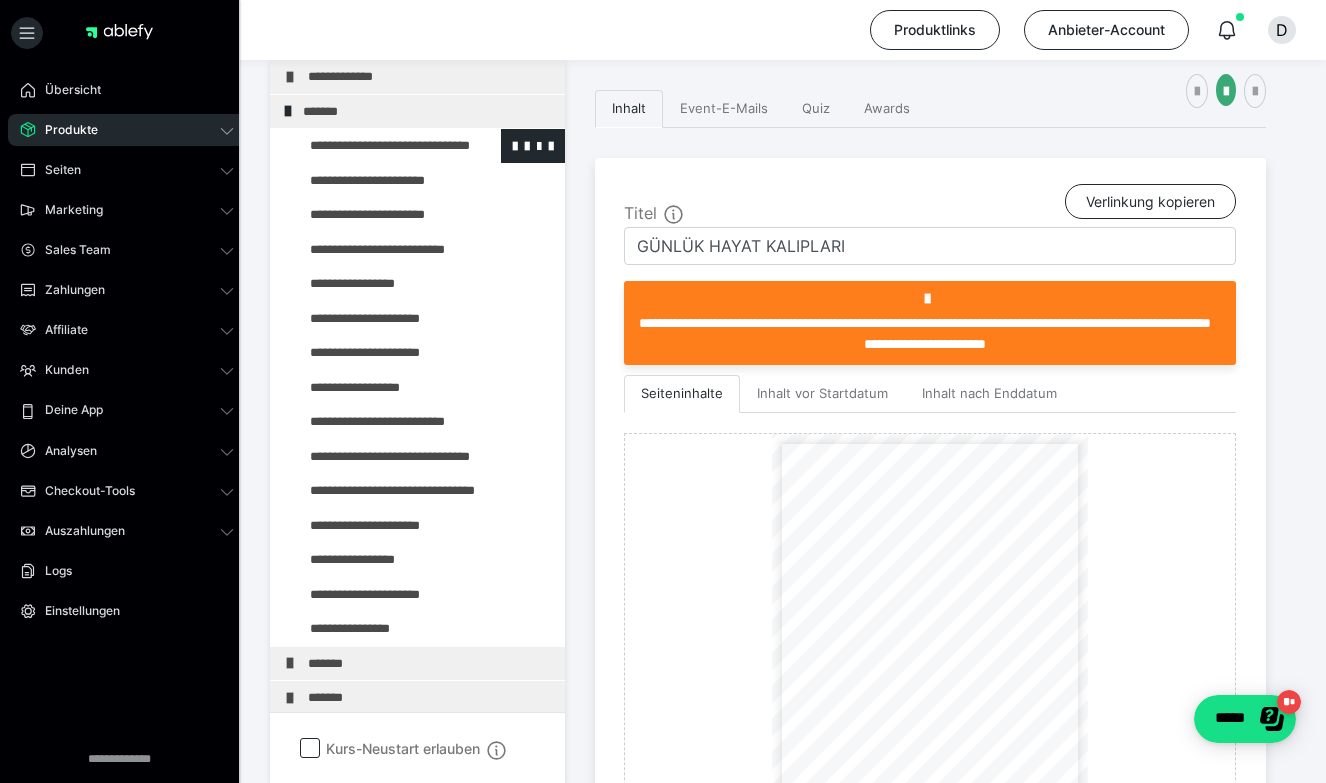 click at bounding box center (375, 146) 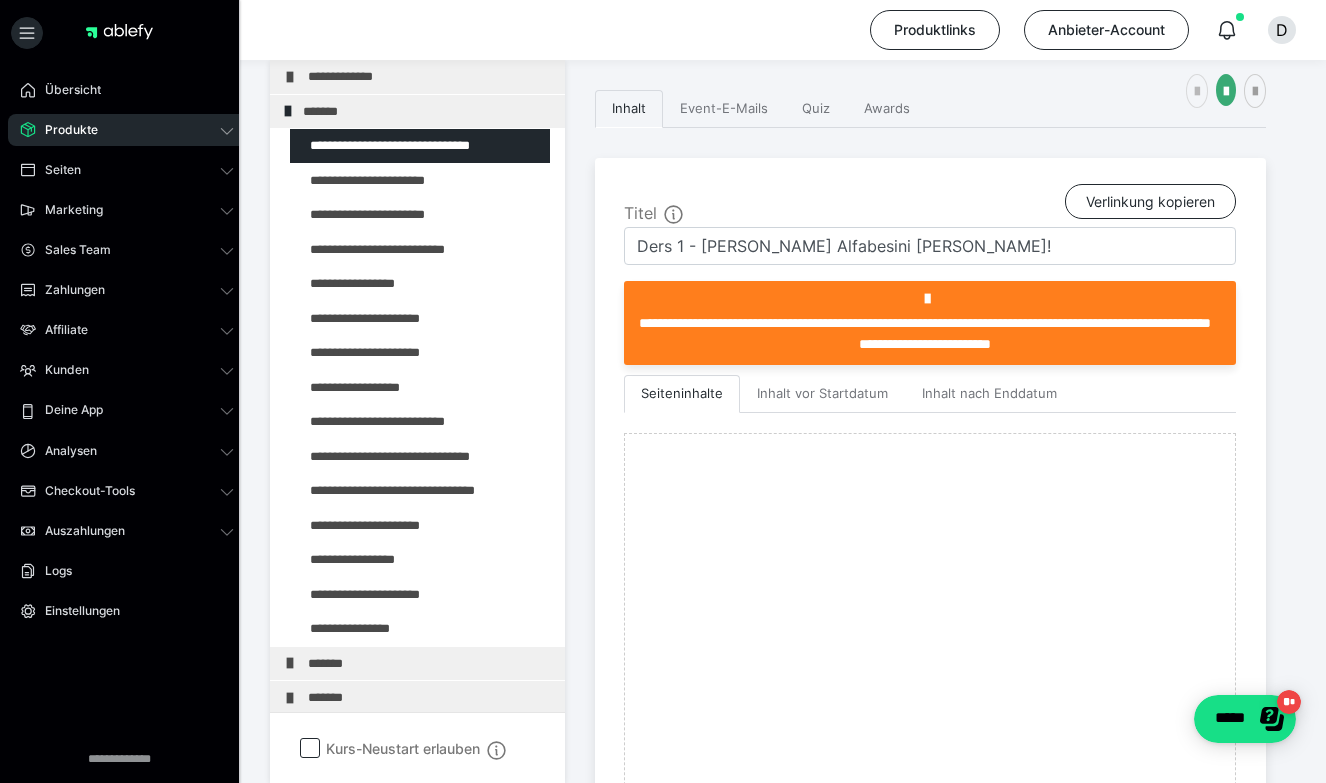 click at bounding box center (1197, 91) 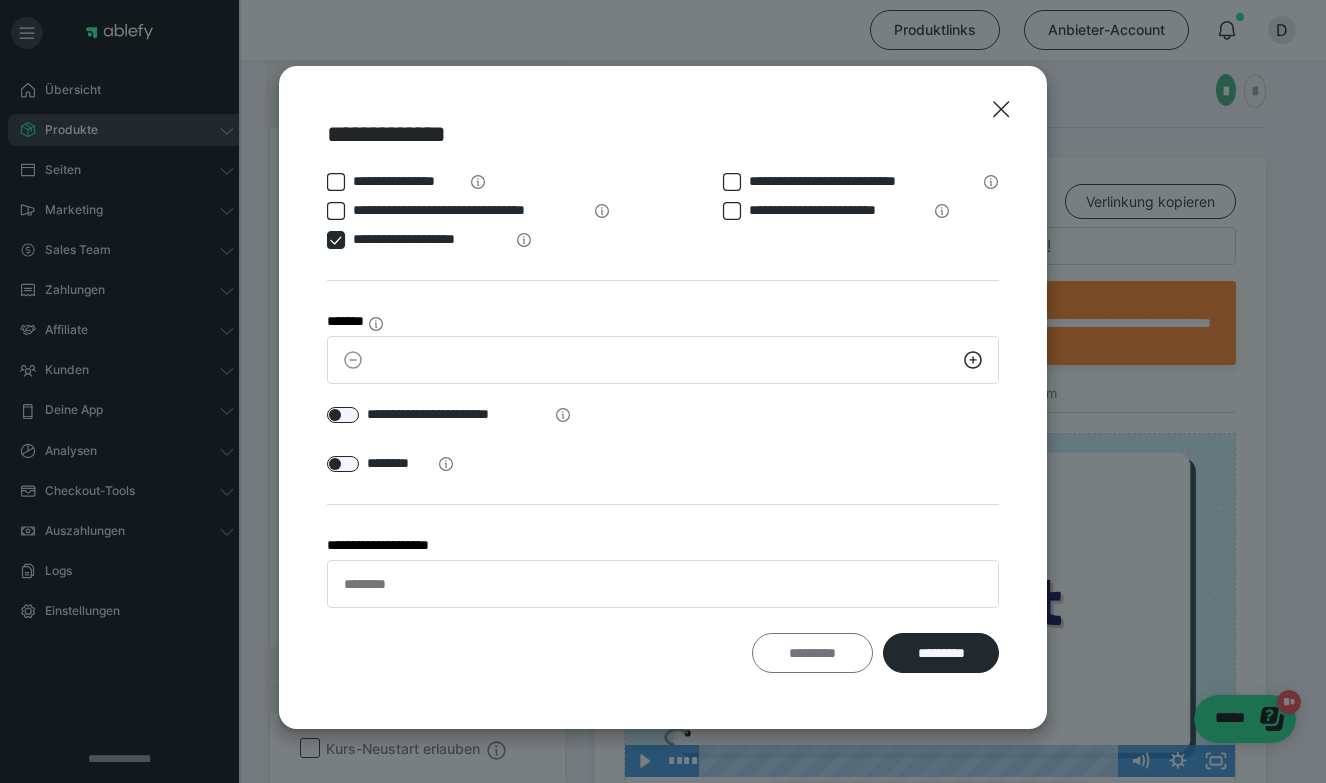 click on "*********" at bounding box center (813, 653) 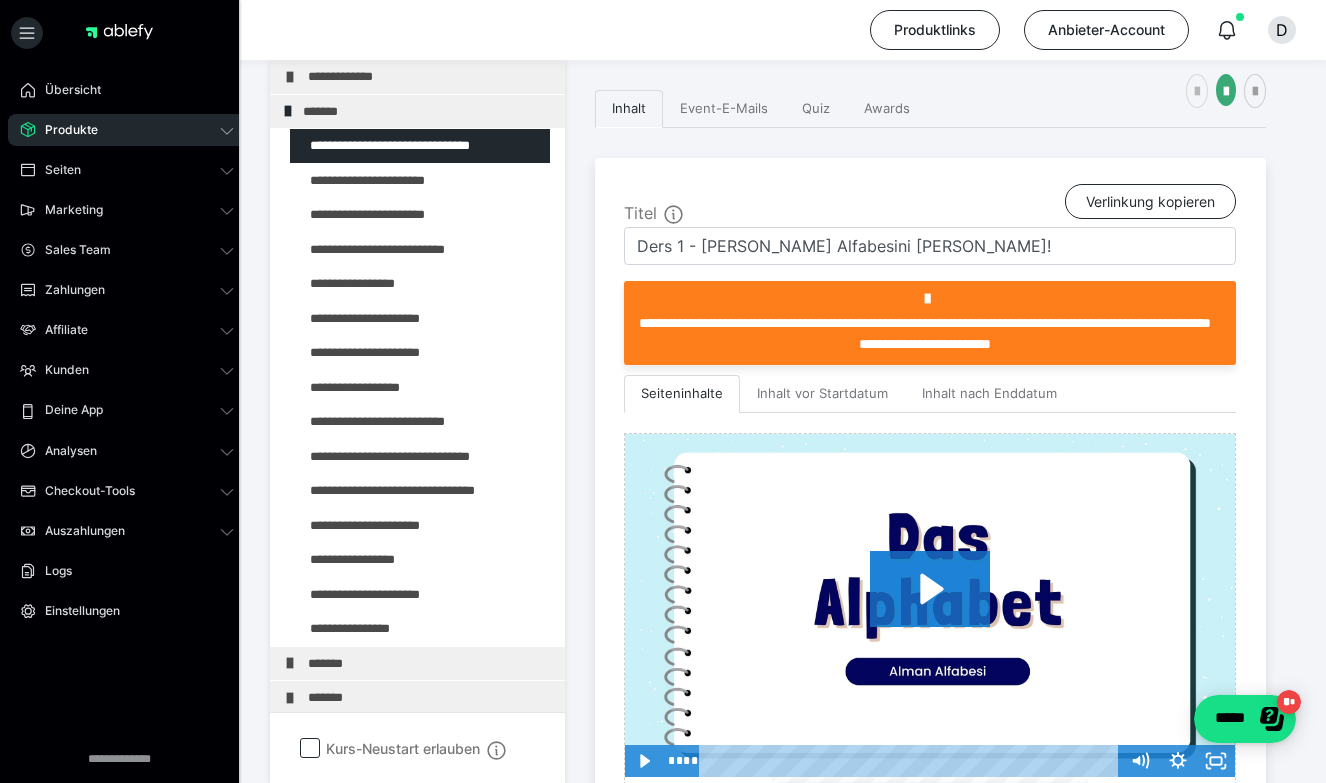 click at bounding box center [1197, 91] 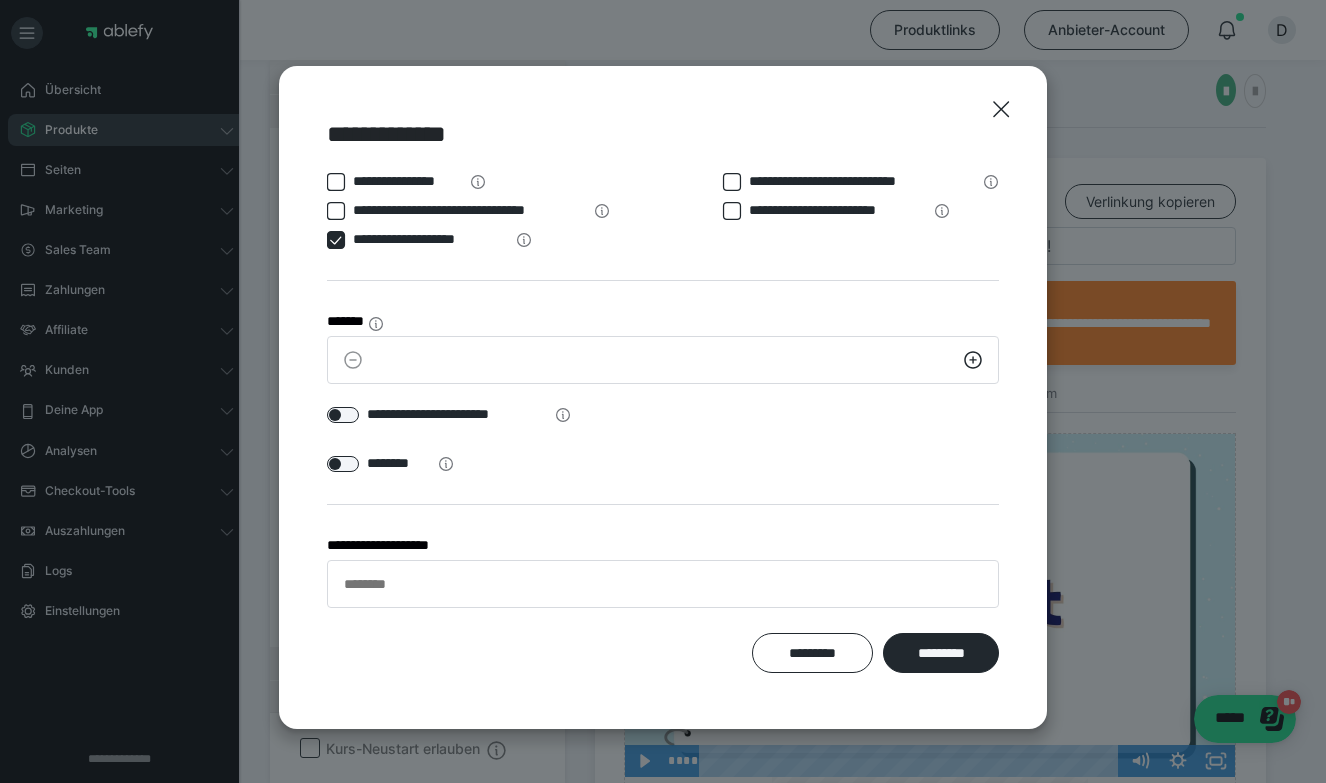 click on "**********" at bounding box center [468, 214] 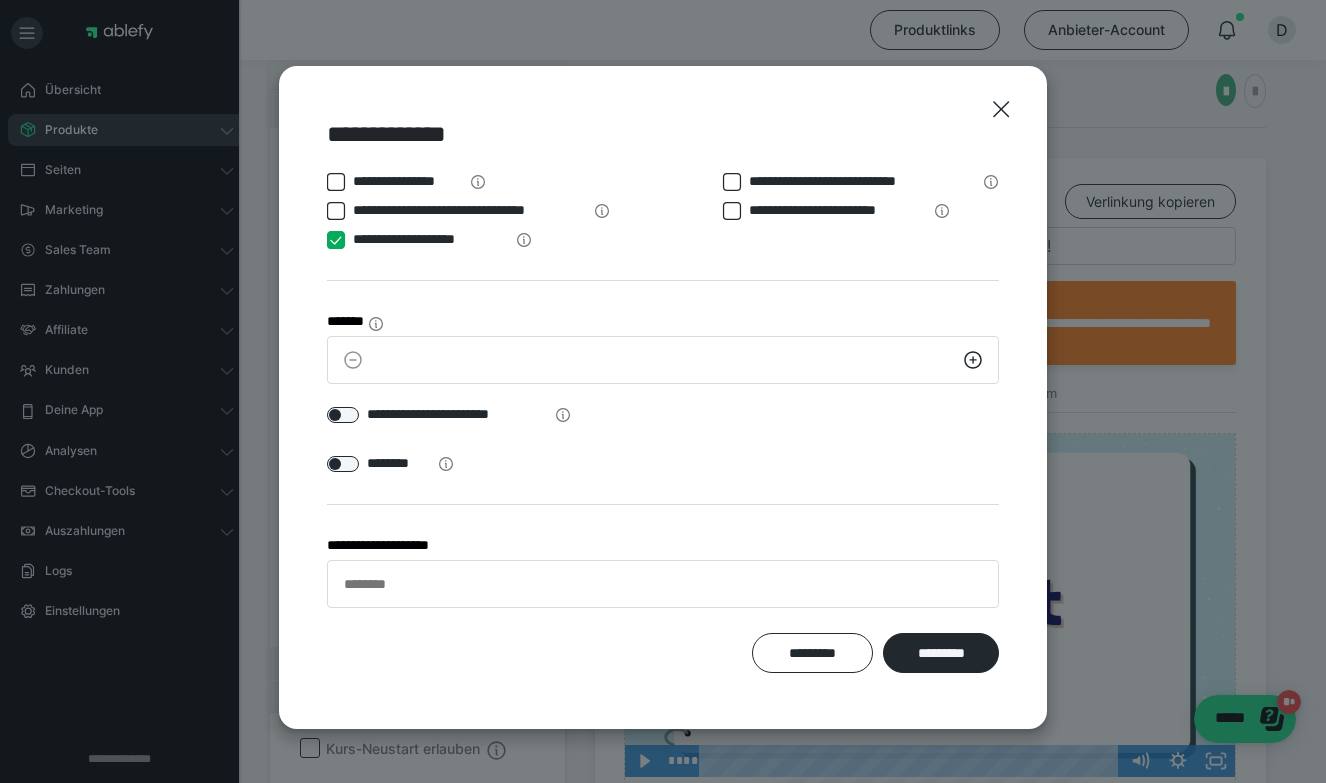 click on "**********" at bounding box center [327, 240] 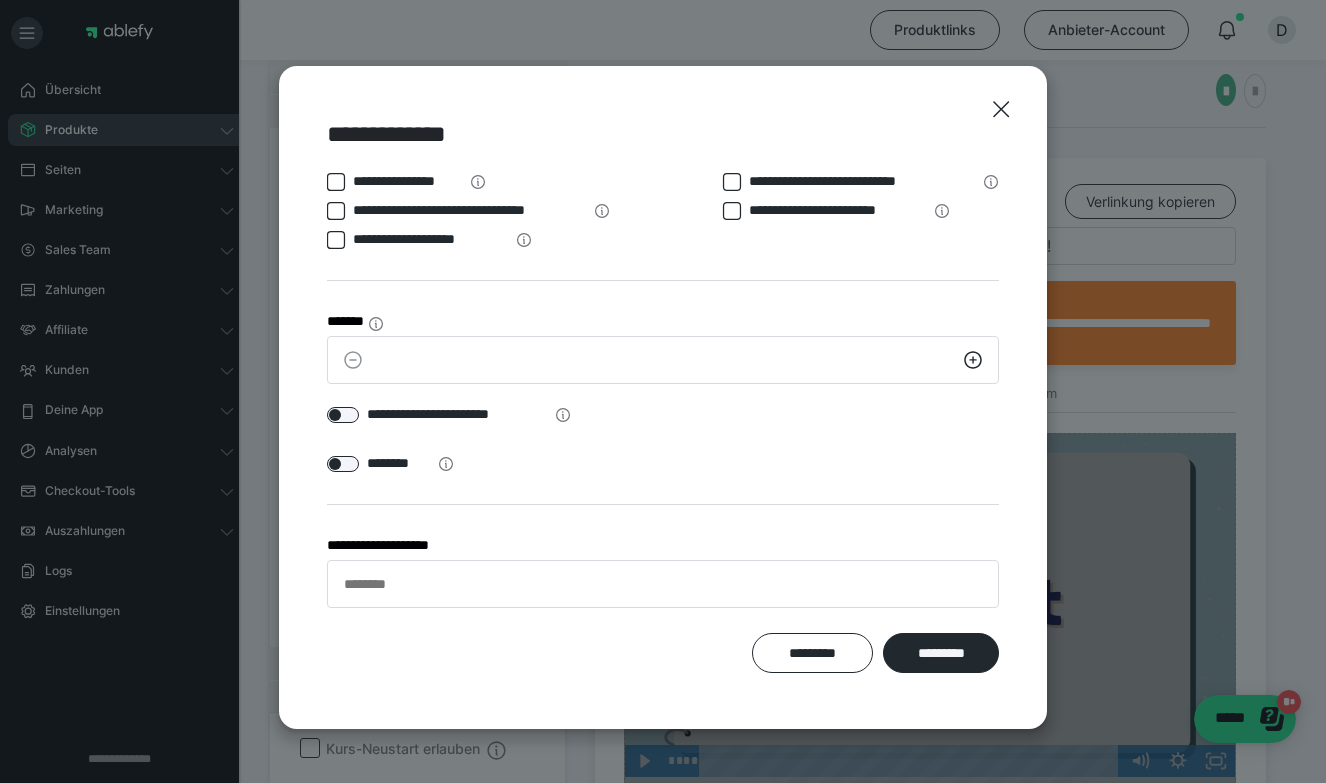 click on "*********" at bounding box center [941, 653] 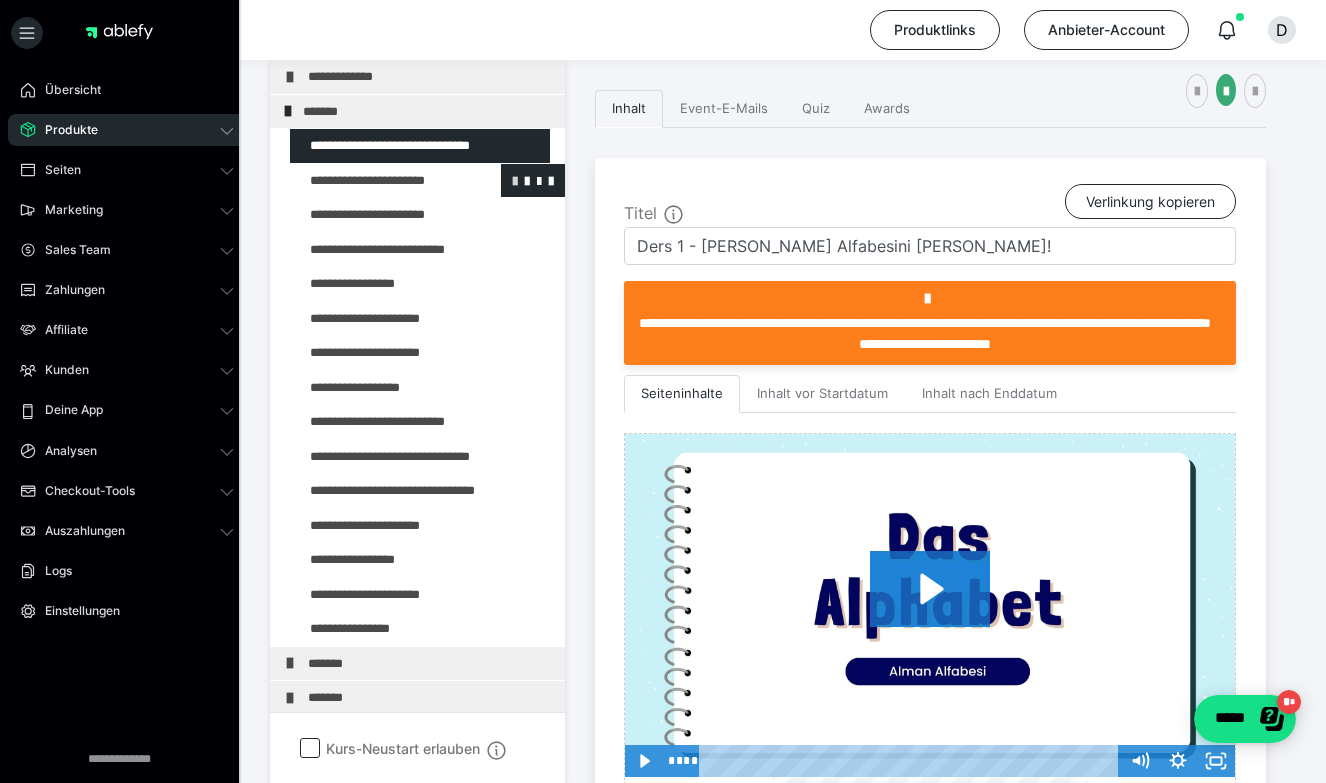click at bounding box center (515, 180) 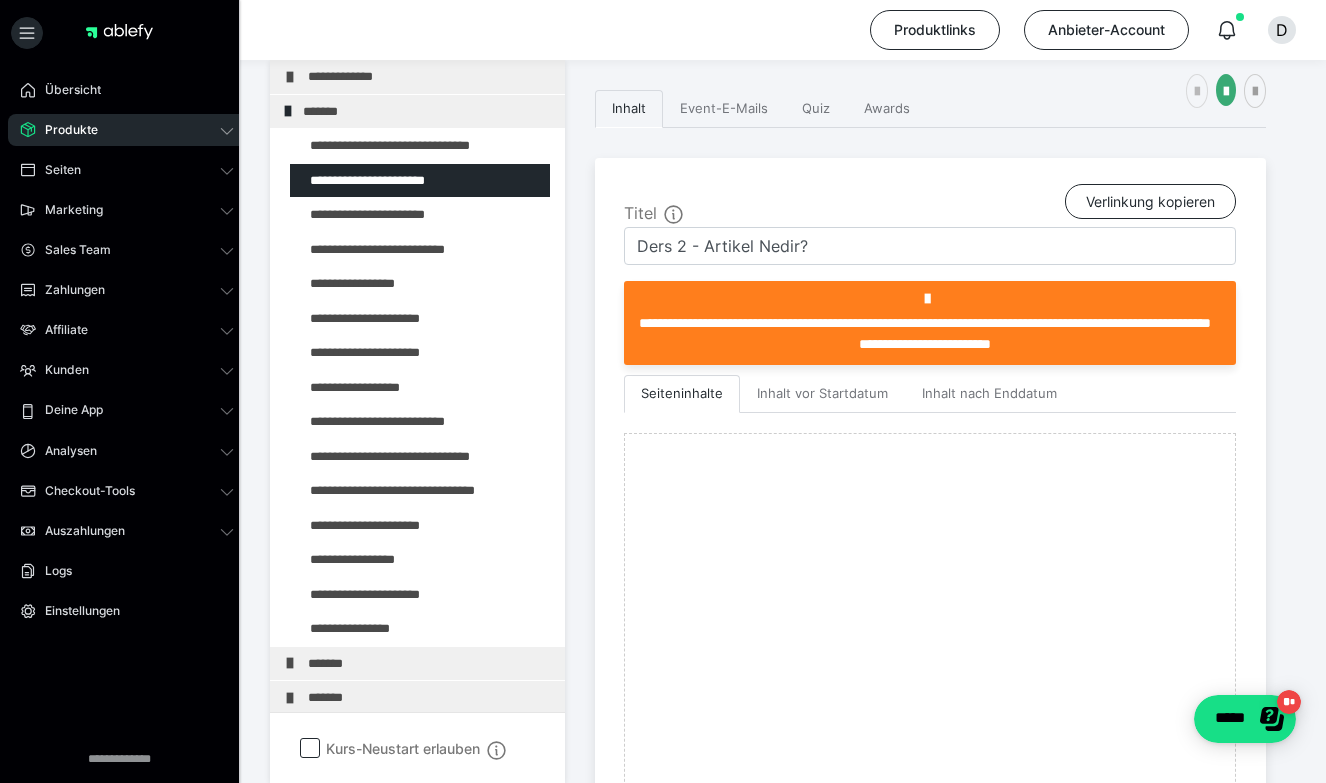 click at bounding box center (1197, 92) 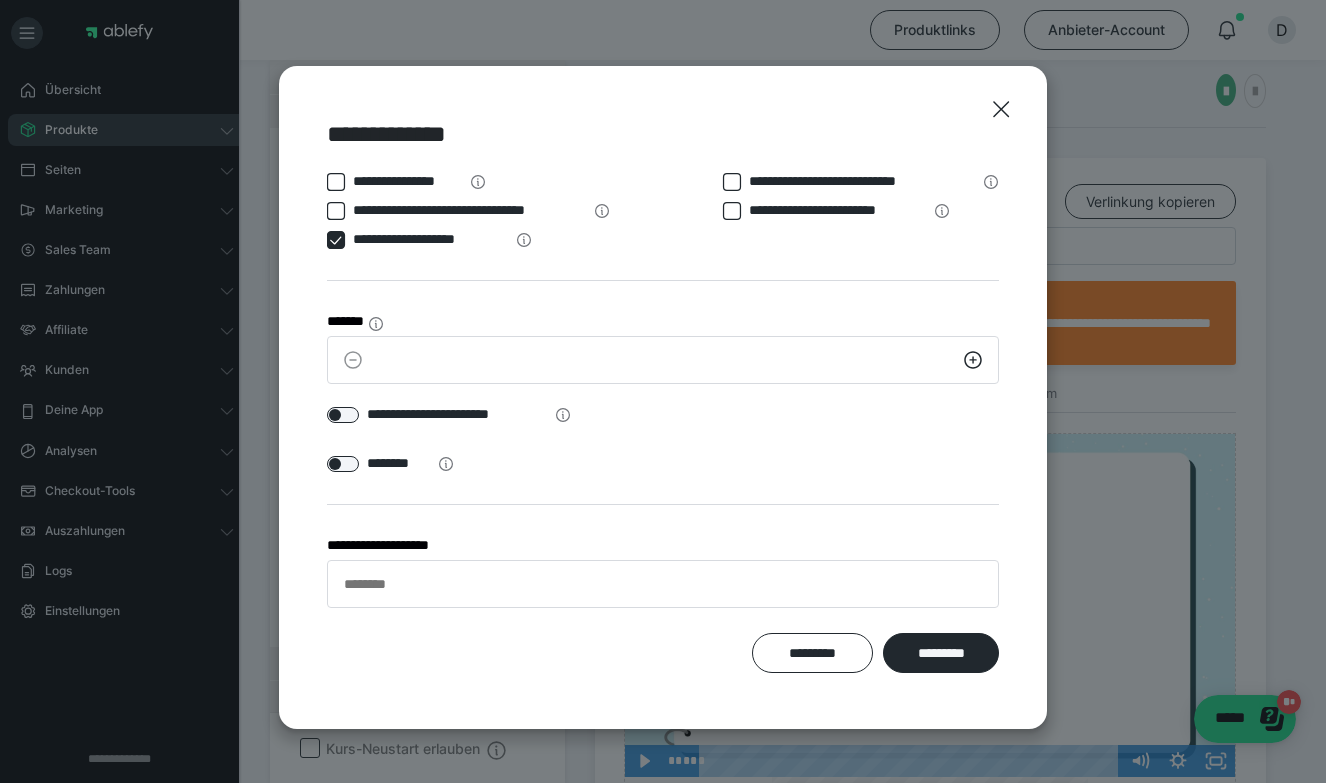 click on "**********" at bounding box center (430, 239) 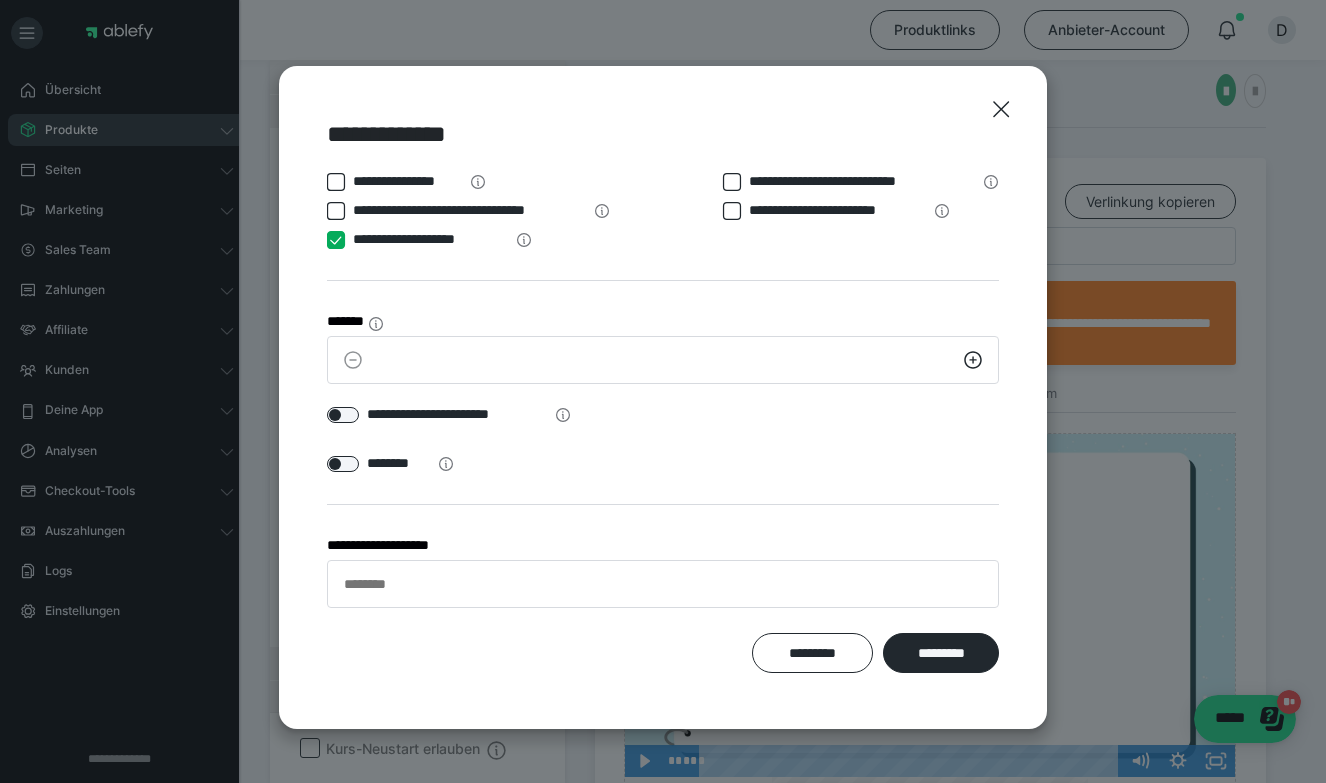 click on "**********" at bounding box center (327, 240) 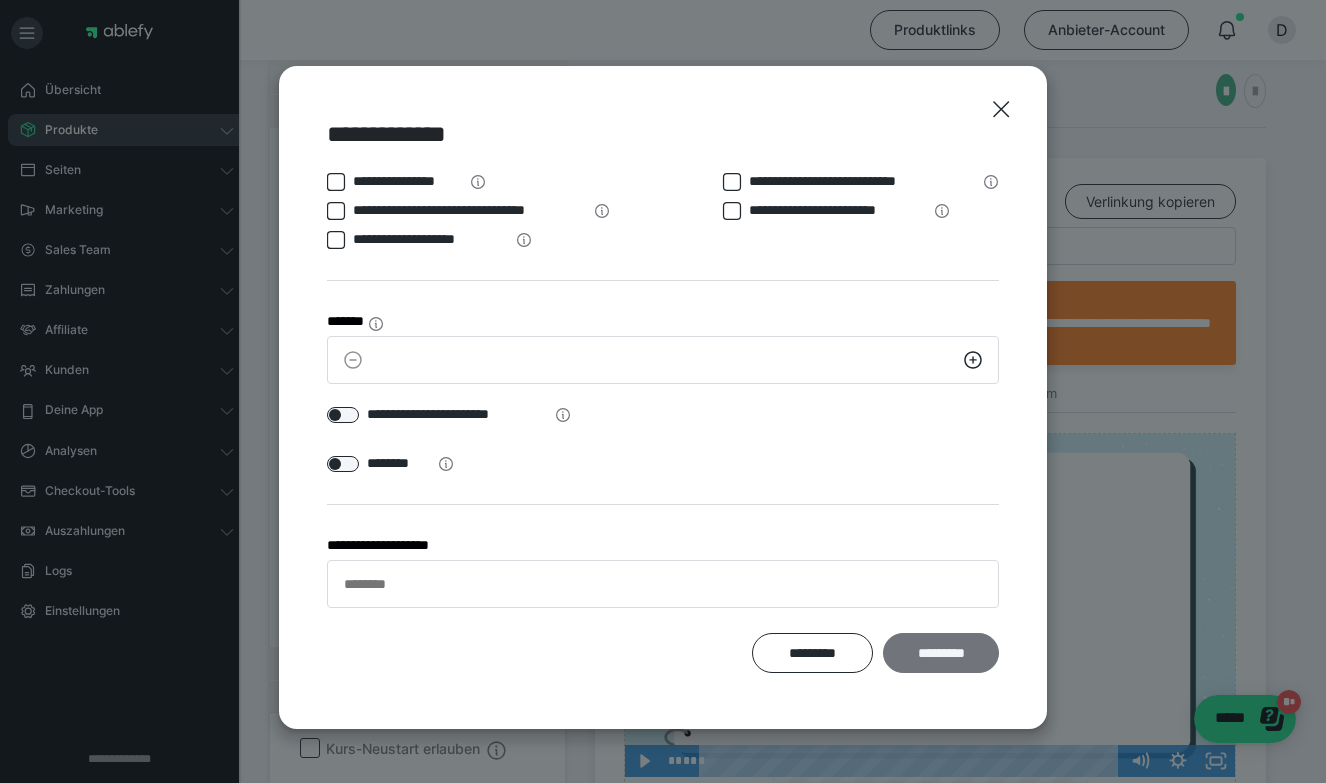 click on "*********" at bounding box center [941, 653] 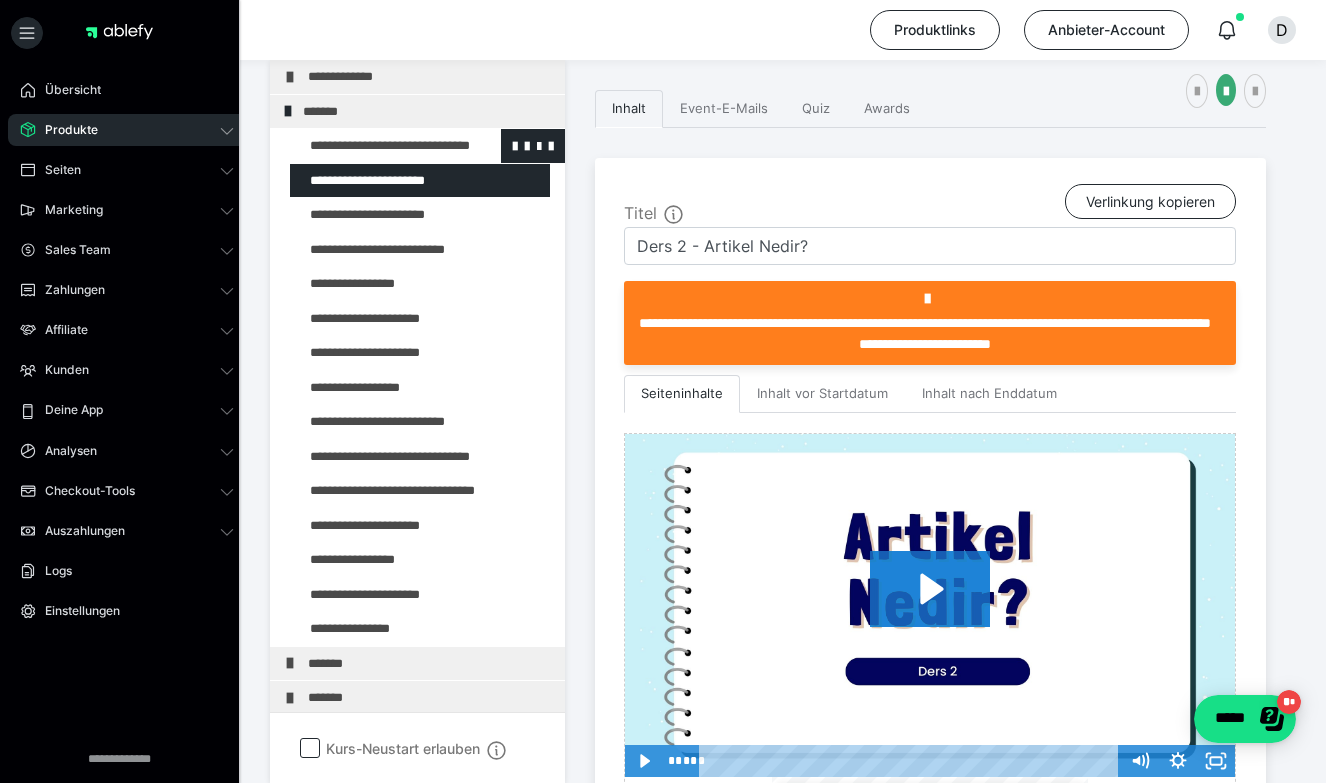 click at bounding box center [533, 146] 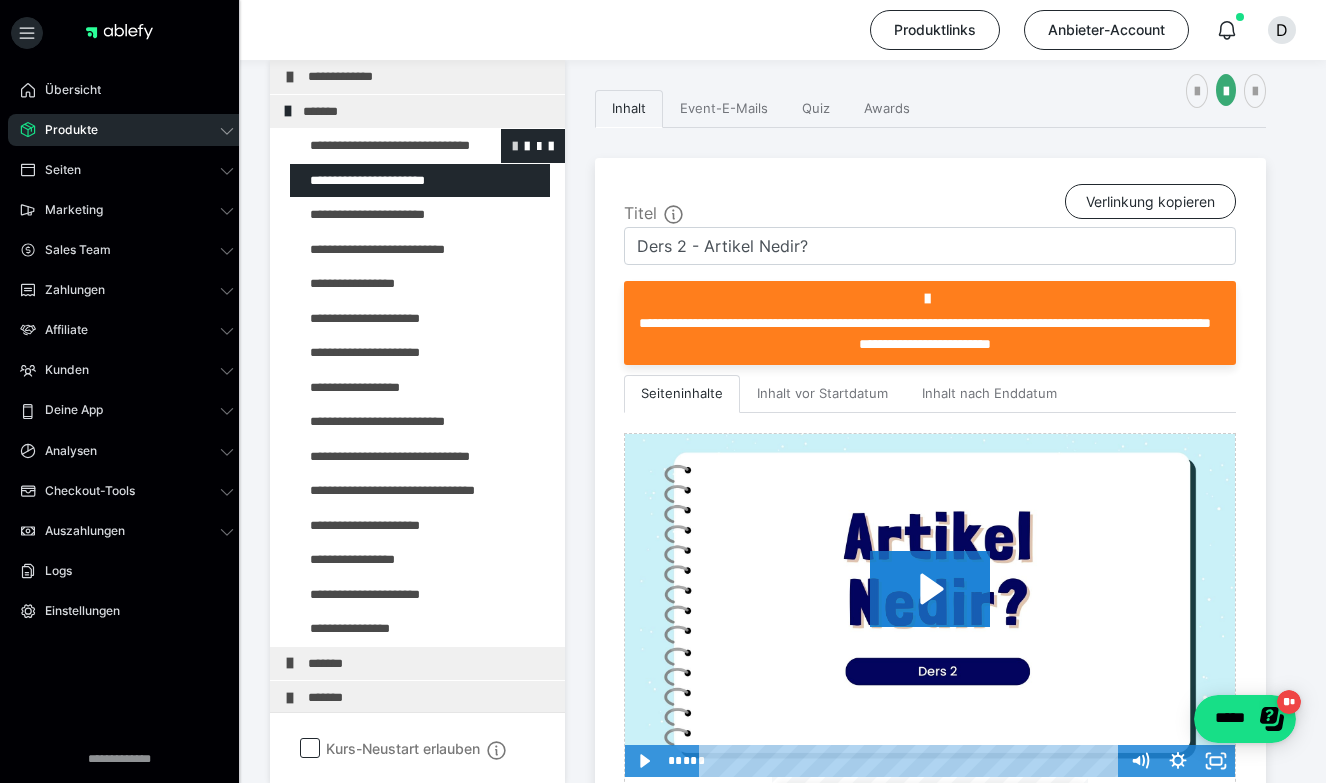 click at bounding box center [515, 145] 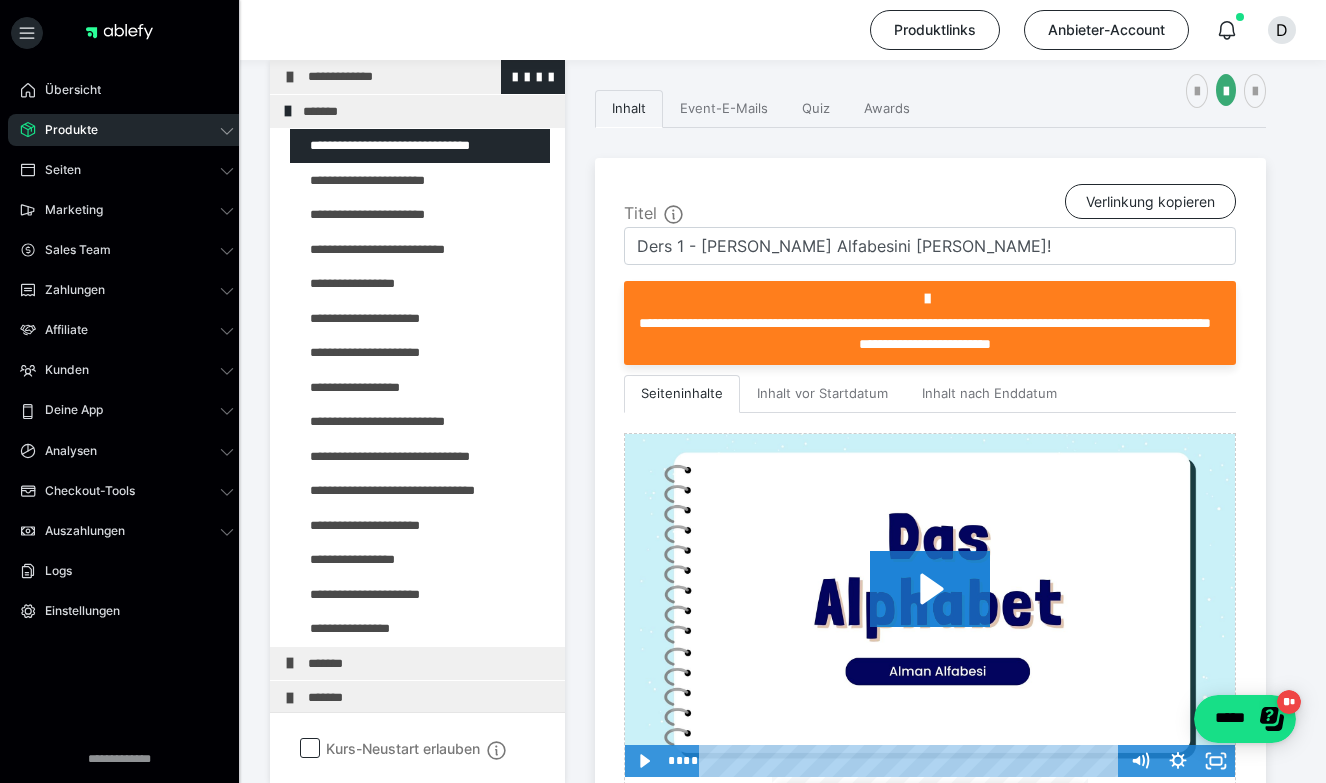 click on "**********" at bounding box center (423, 77) 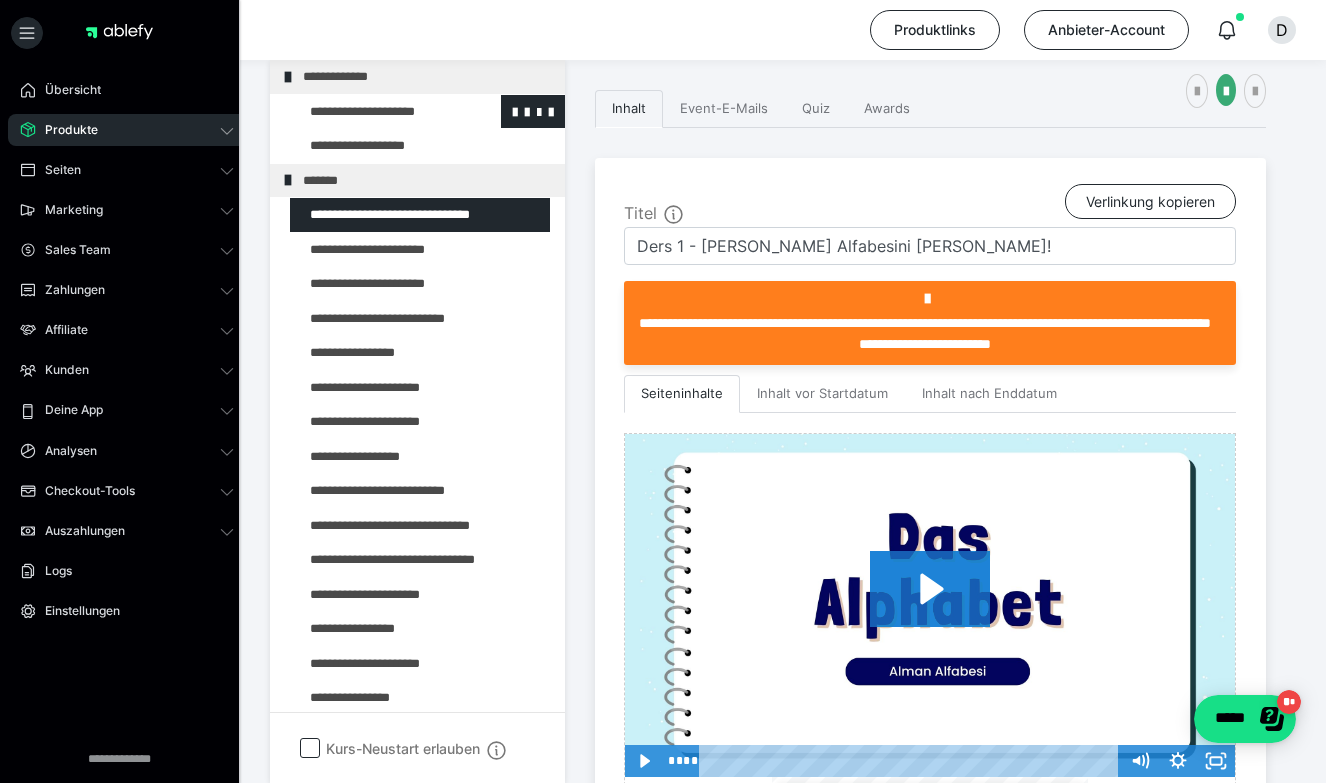 click at bounding box center (375, 112) 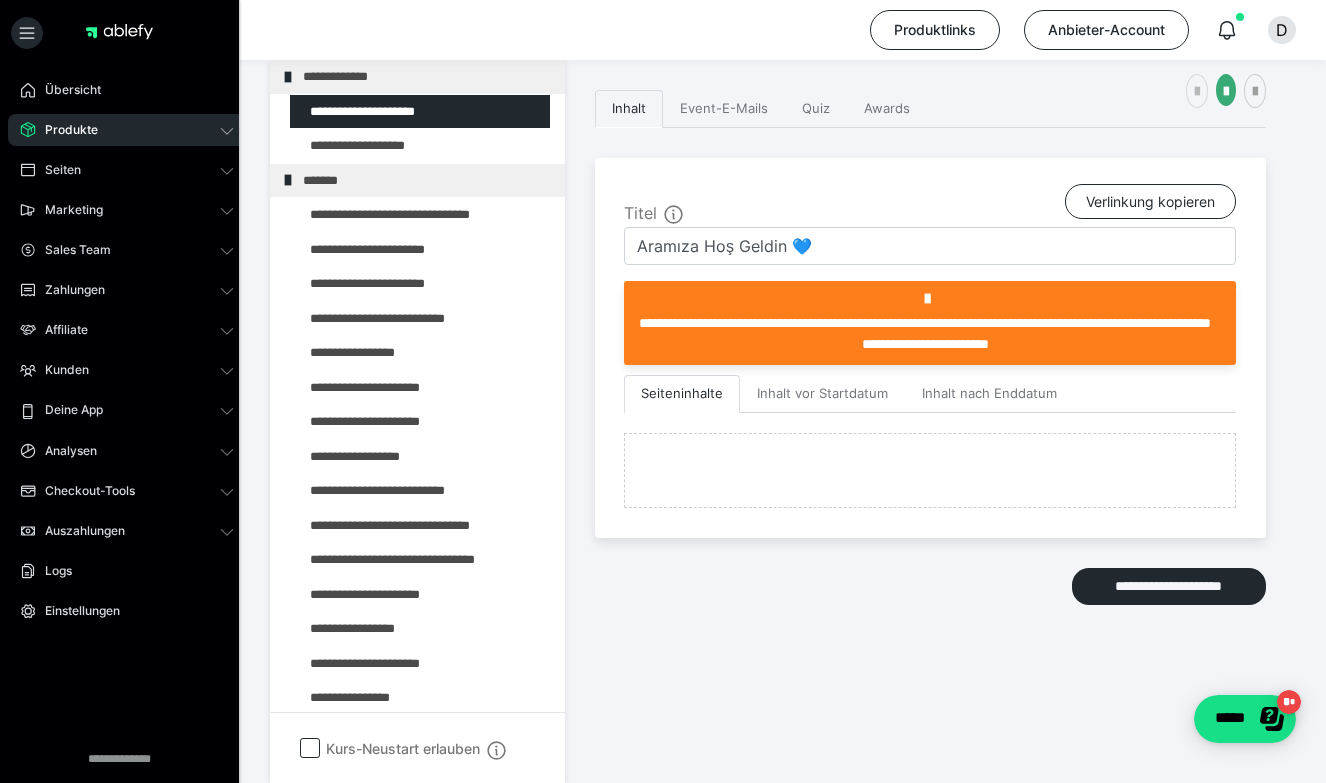 click at bounding box center (1197, 91) 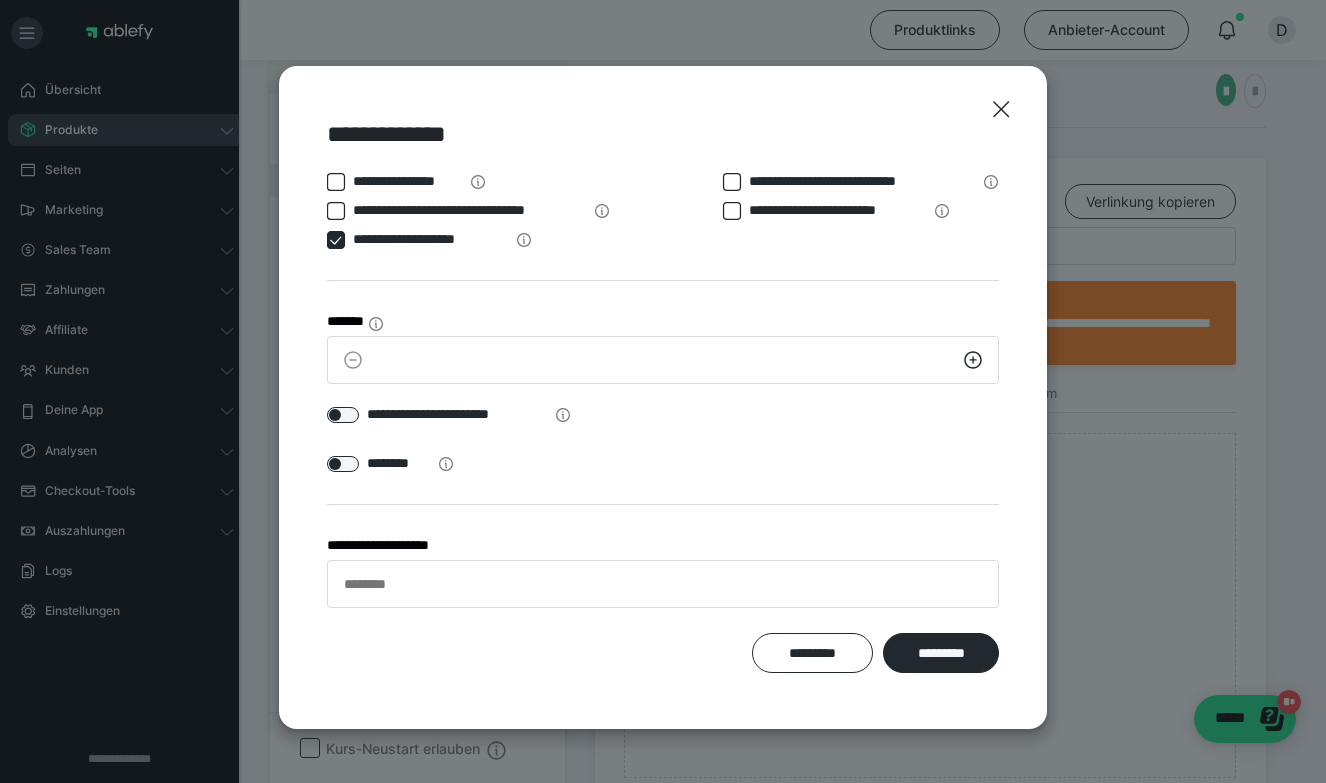 click on "**********" at bounding box center [429, 239] 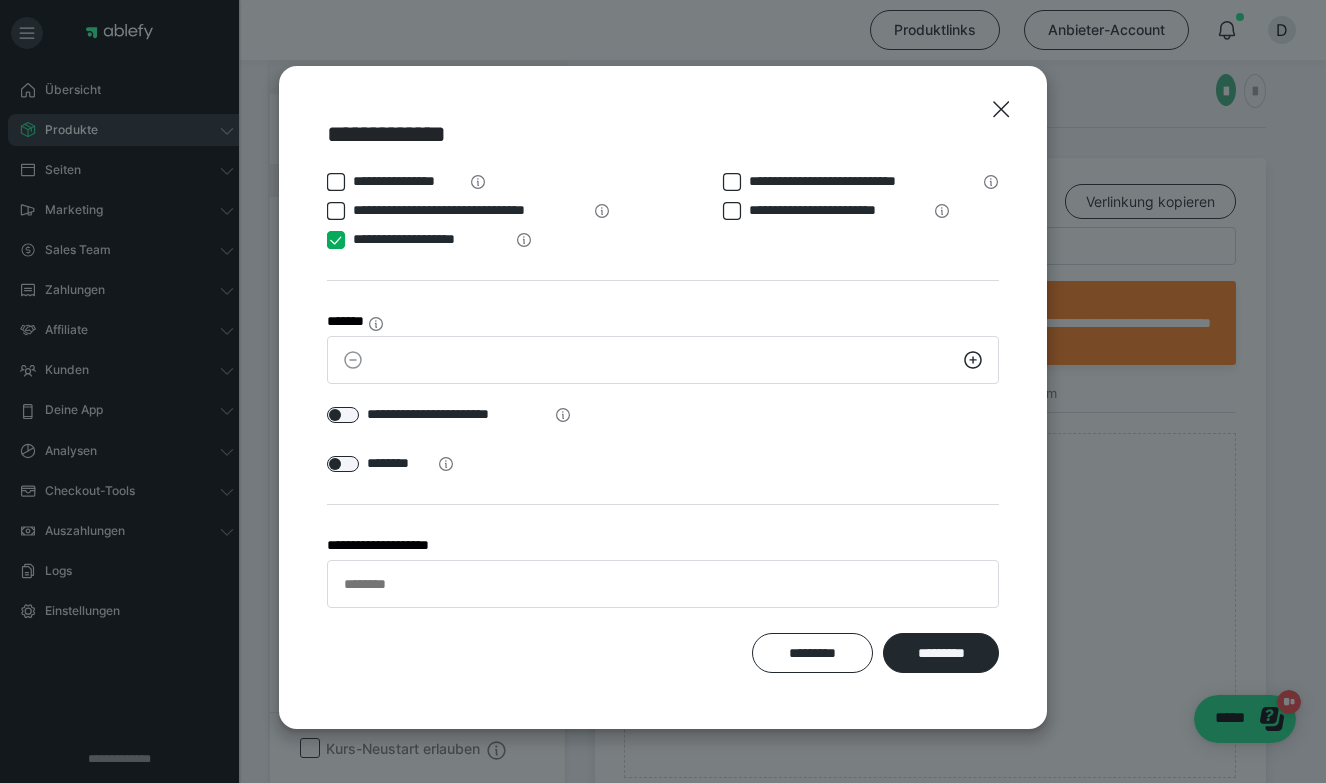 click on "**********" at bounding box center [327, 240] 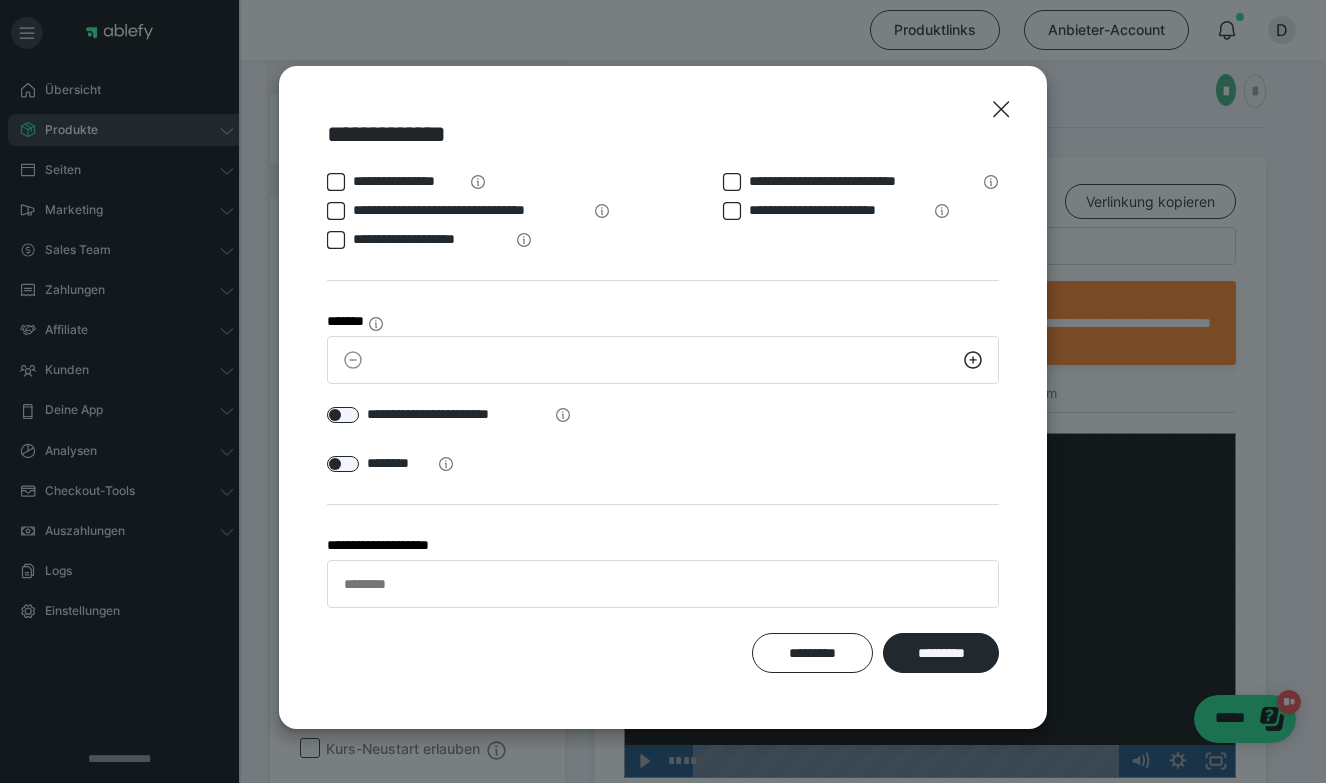 click on "*********" at bounding box center [941, 653] 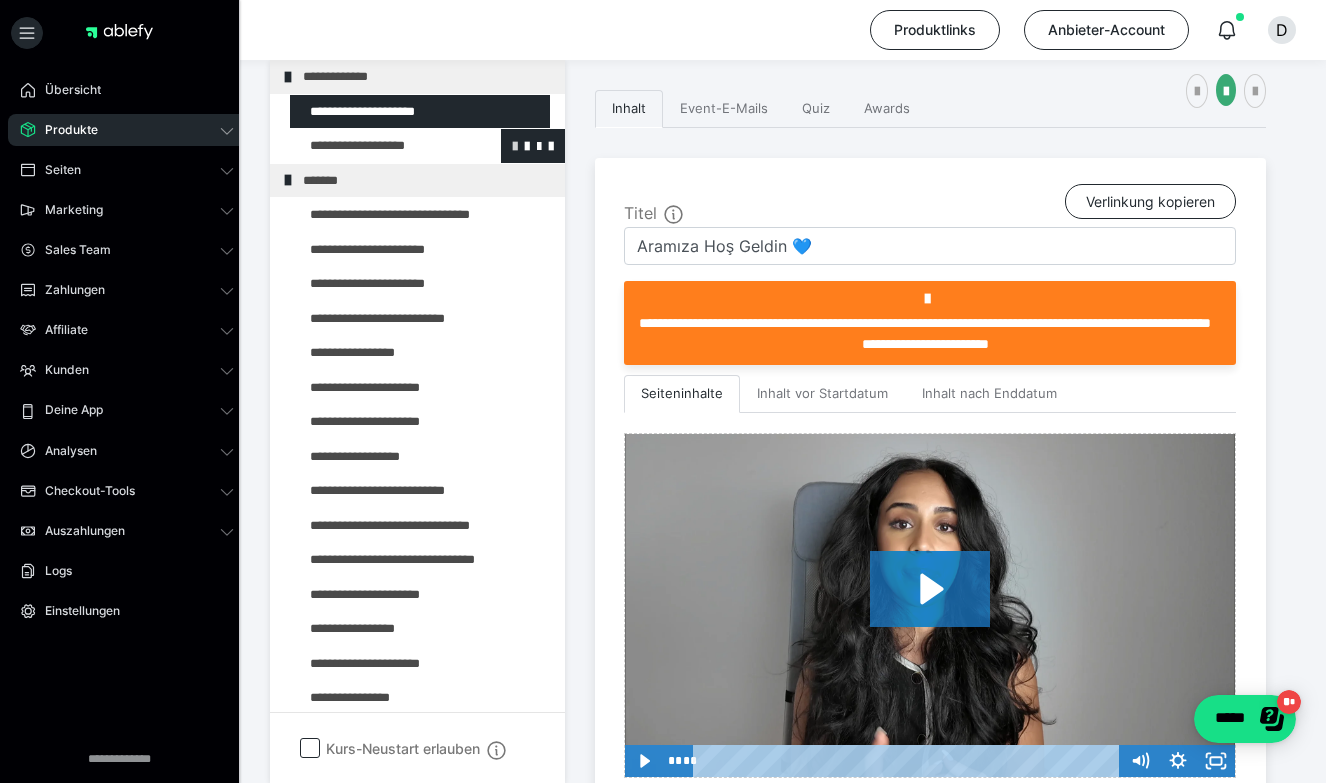 click at bounding box center (515, 145) 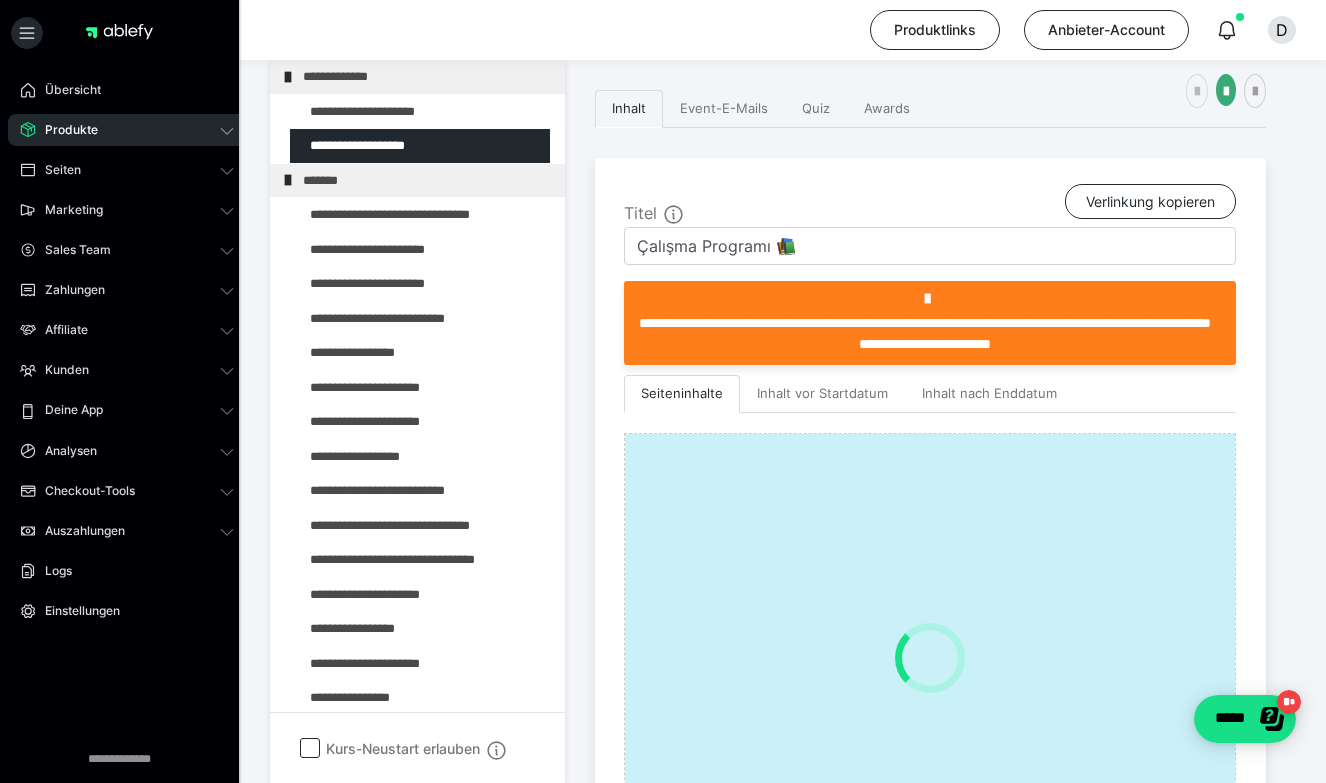 click at bounding box center [1197, 92] 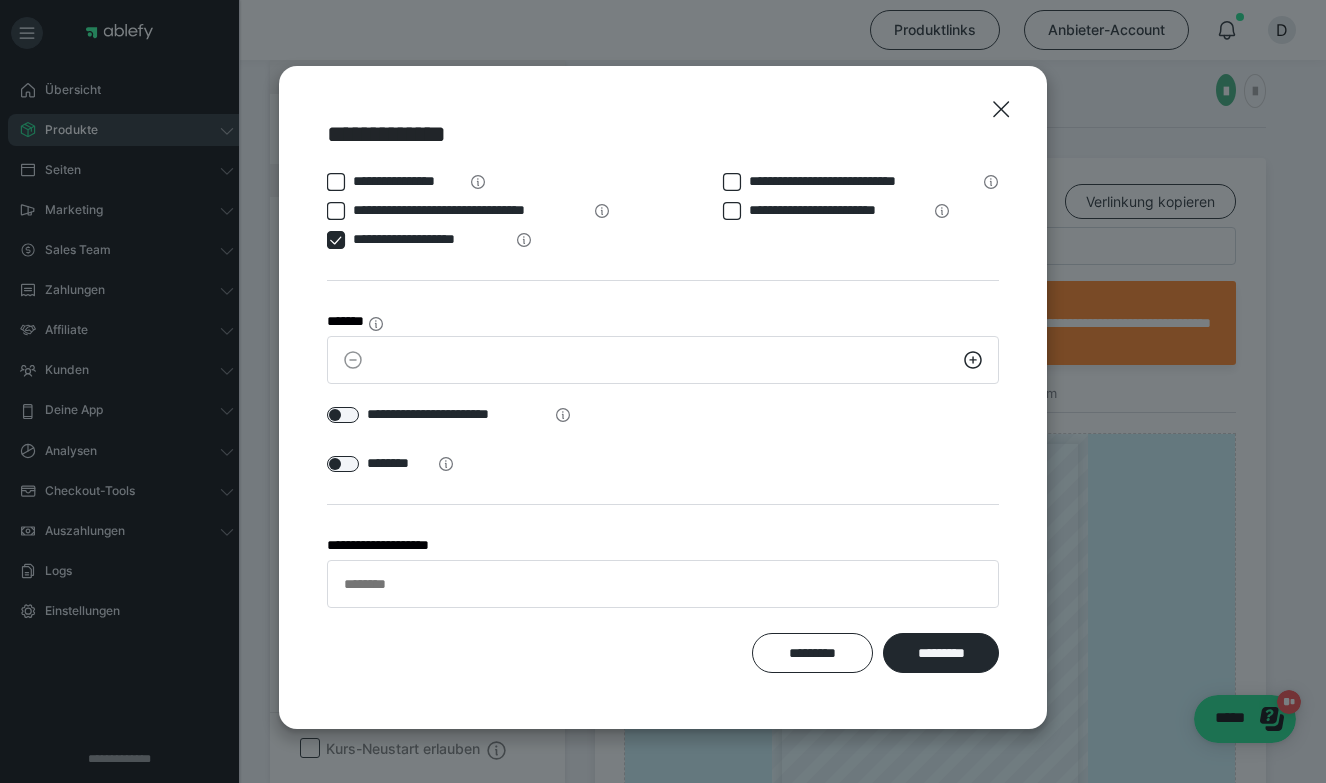 click on "**********" at bounding box center (429, 239) 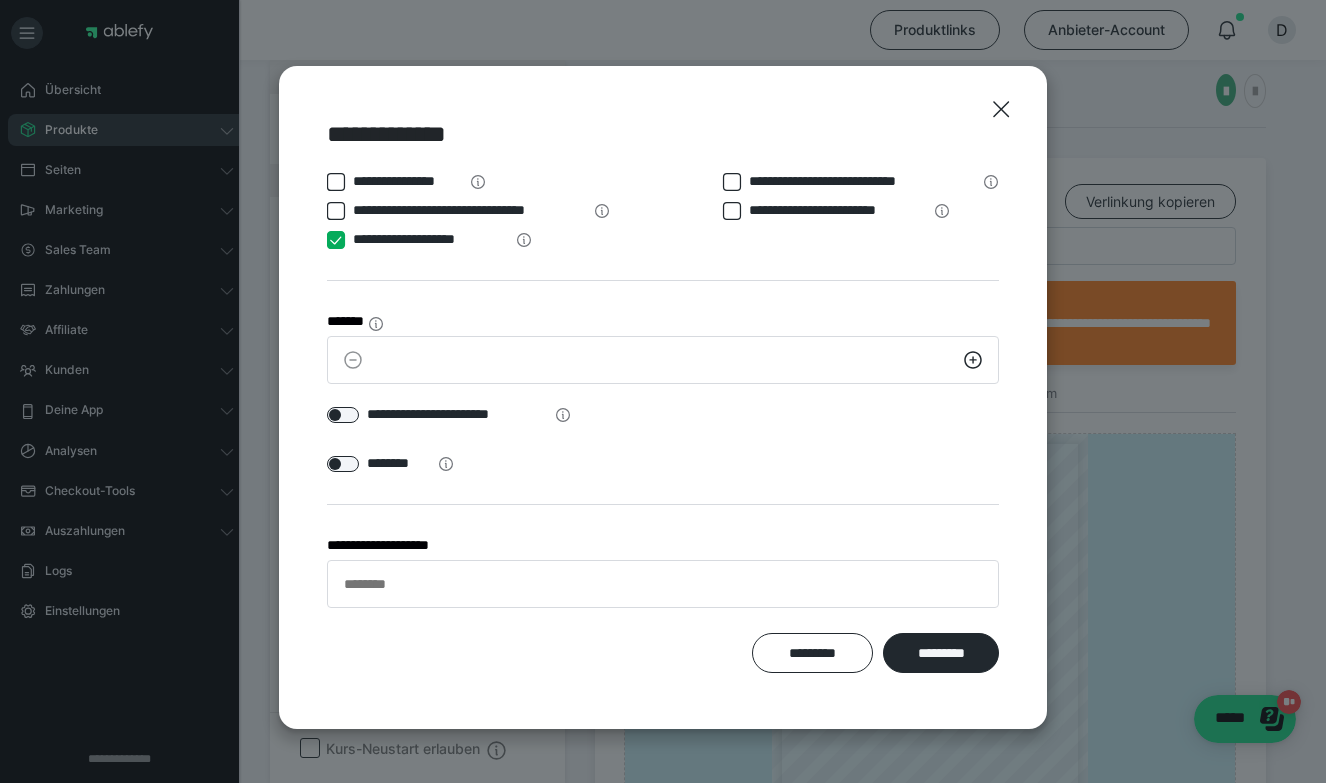 click on "**********" at bounding box center (327, 240) 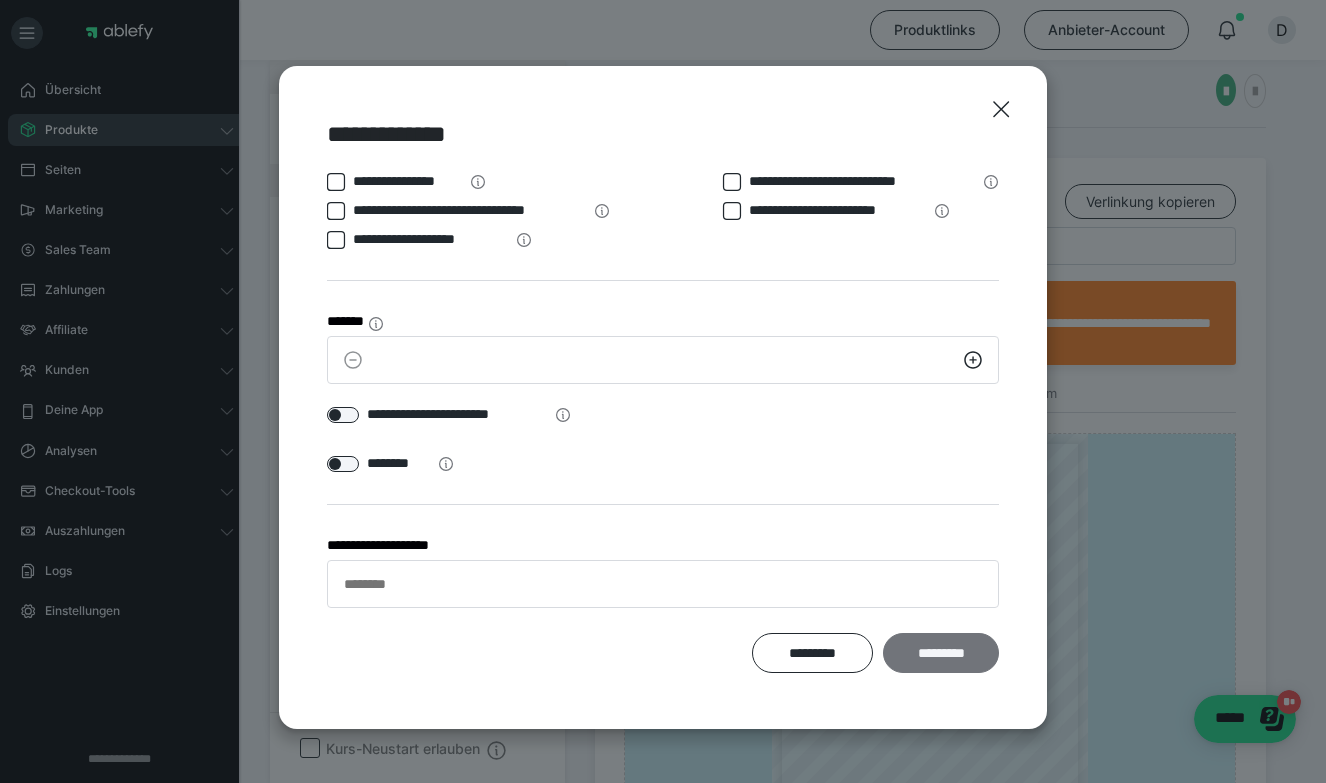 click on "*********" at bounding box center [941, 653] 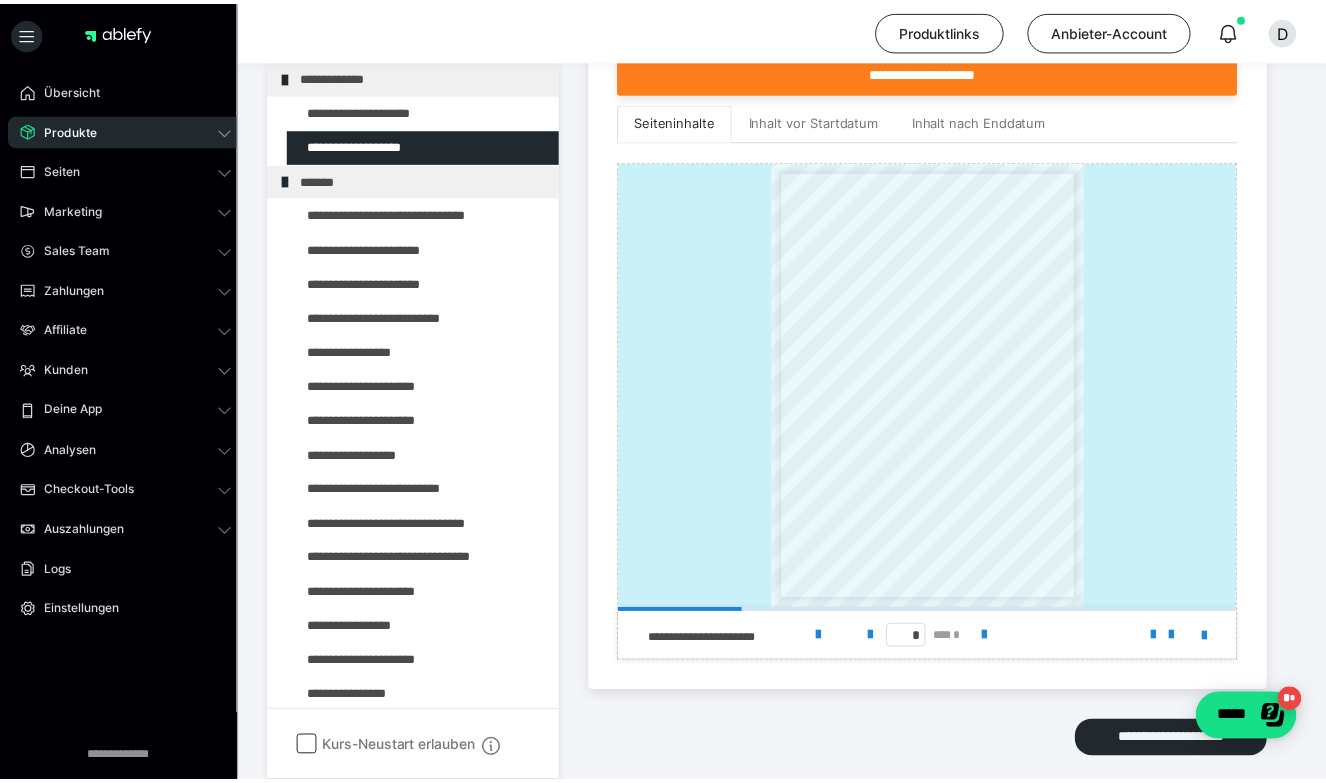 scroll, scrollTop: 667, scrollLeft: 0, axis: vertical 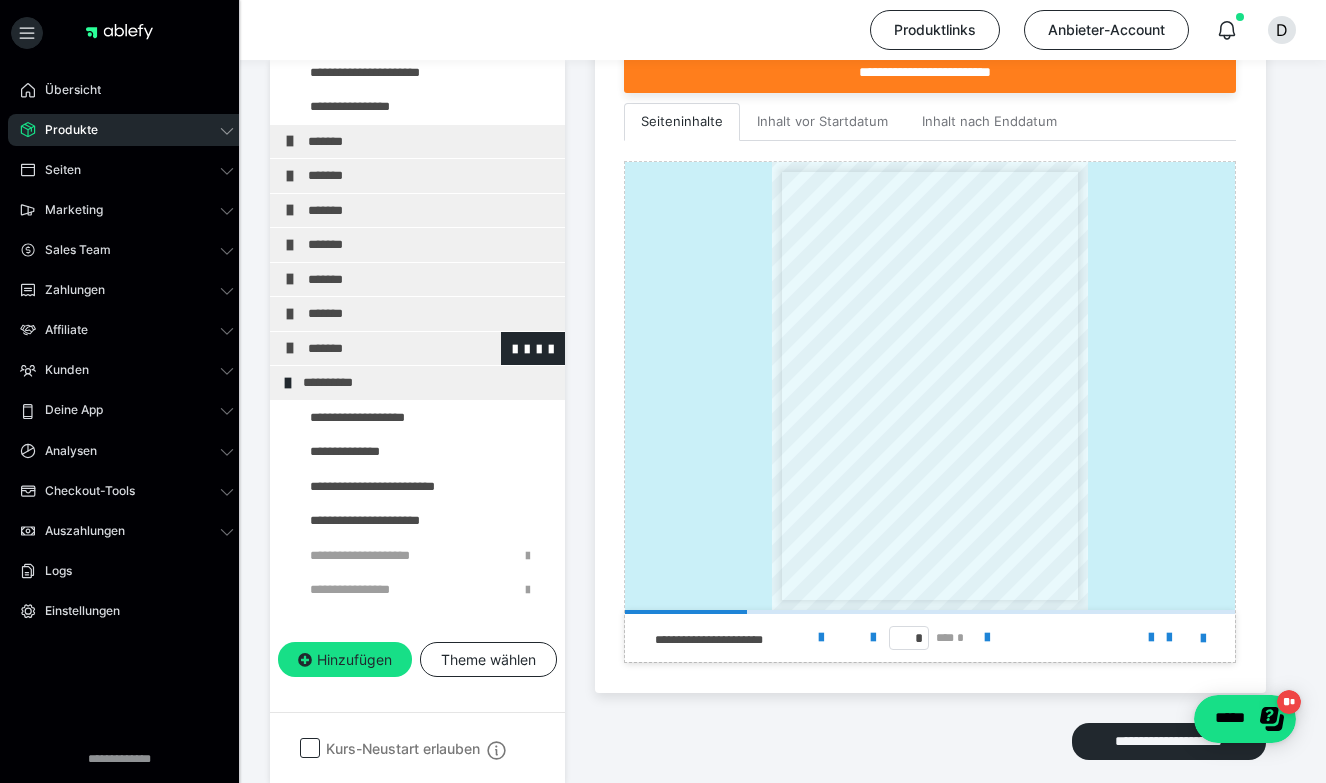 click on "*******" at bounding box center [423, 349] 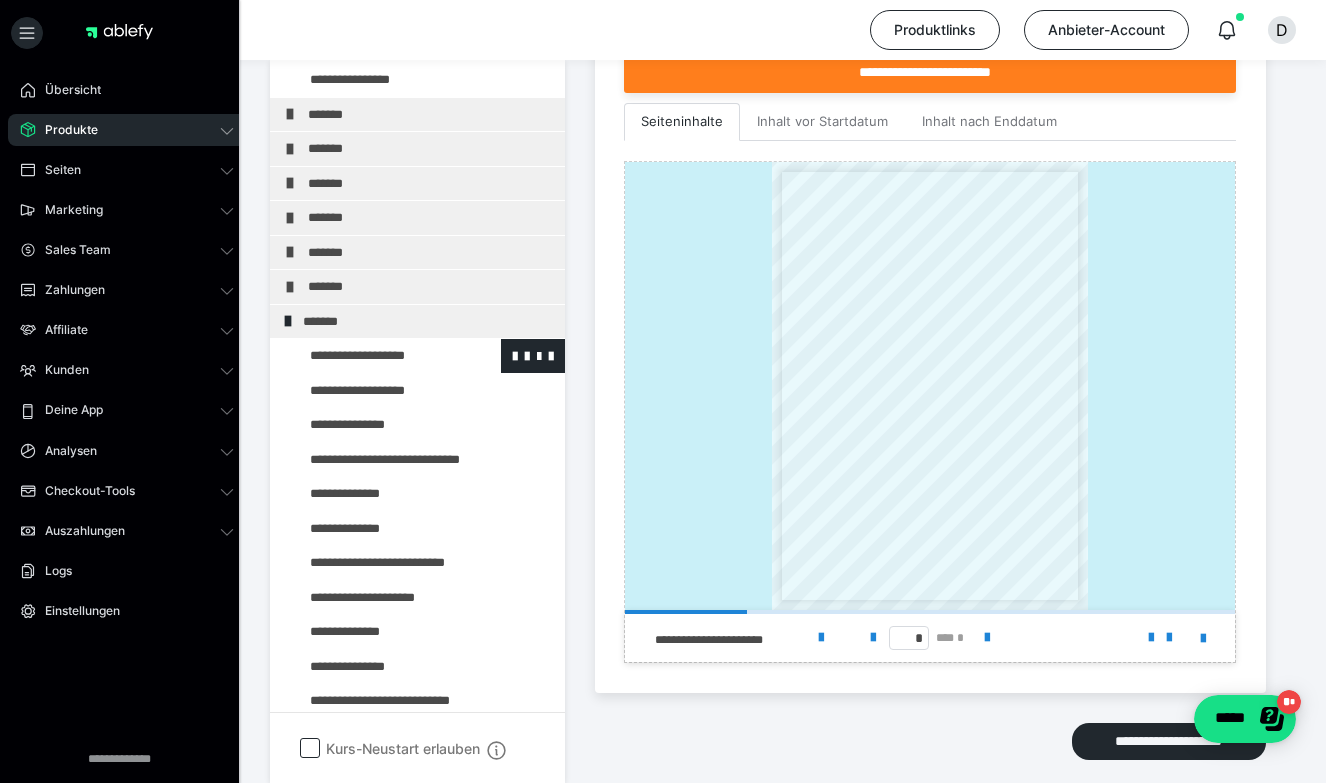 click at bounding box center (375, 356) 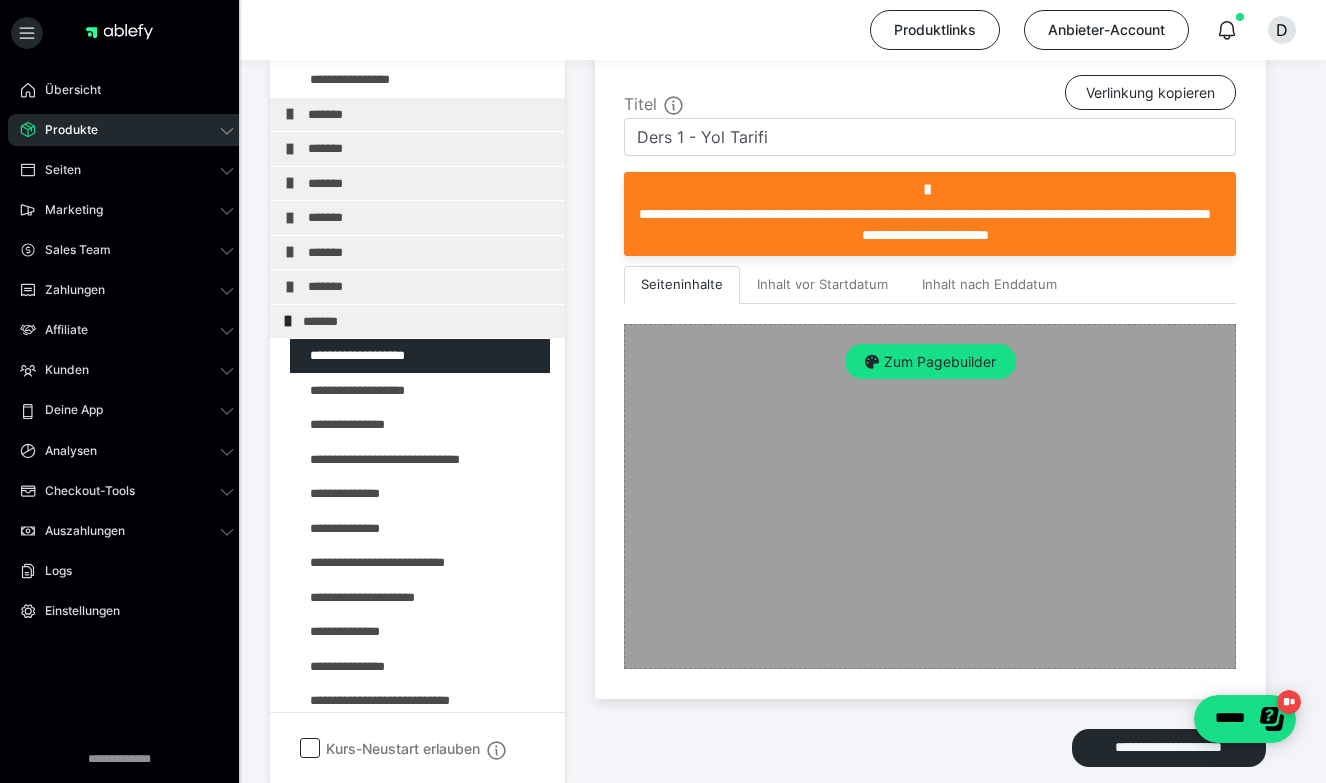 scroll, scrollTop: 587, scrollLeft: 0, axis: vertical 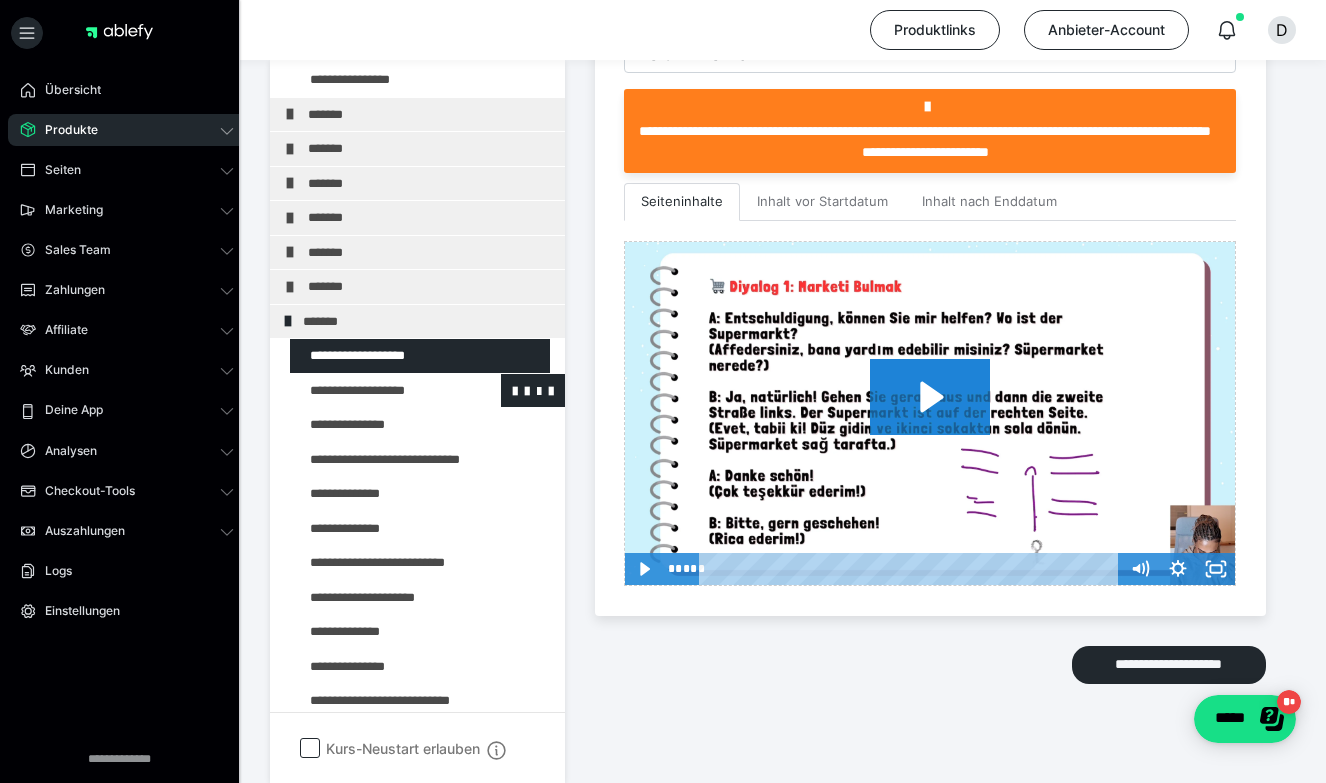 click at bounding box center (375, 391) 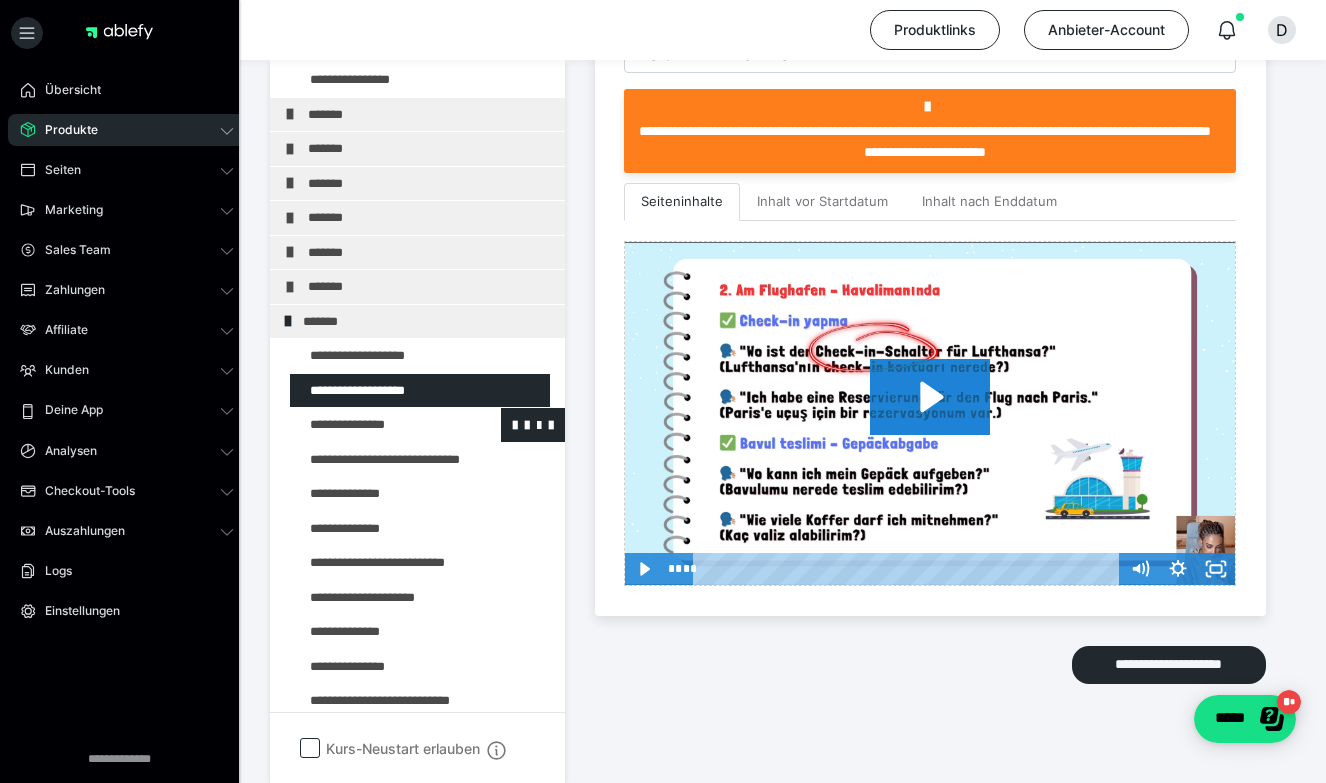 click at bounding box center [375, 425] 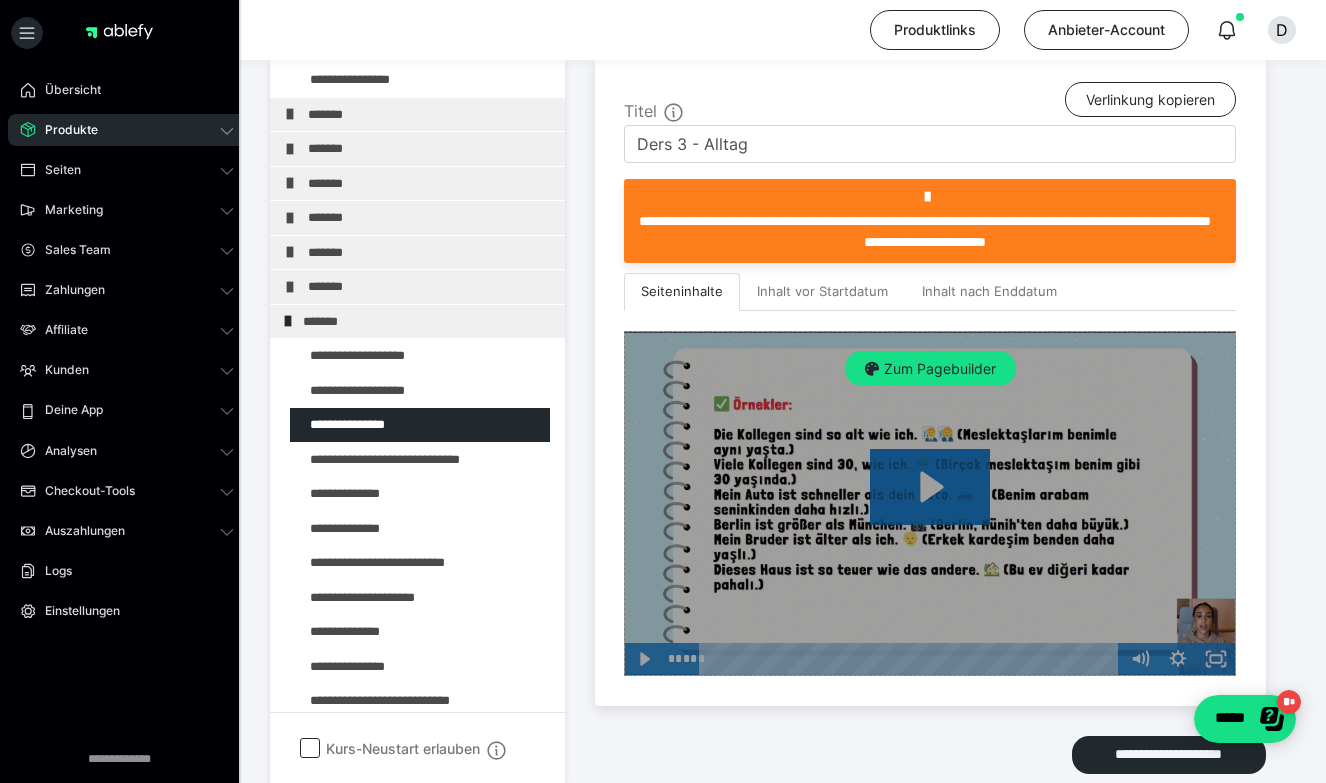 scroll, scrollTop: 587, scrollLeft: 0, axis: vertical 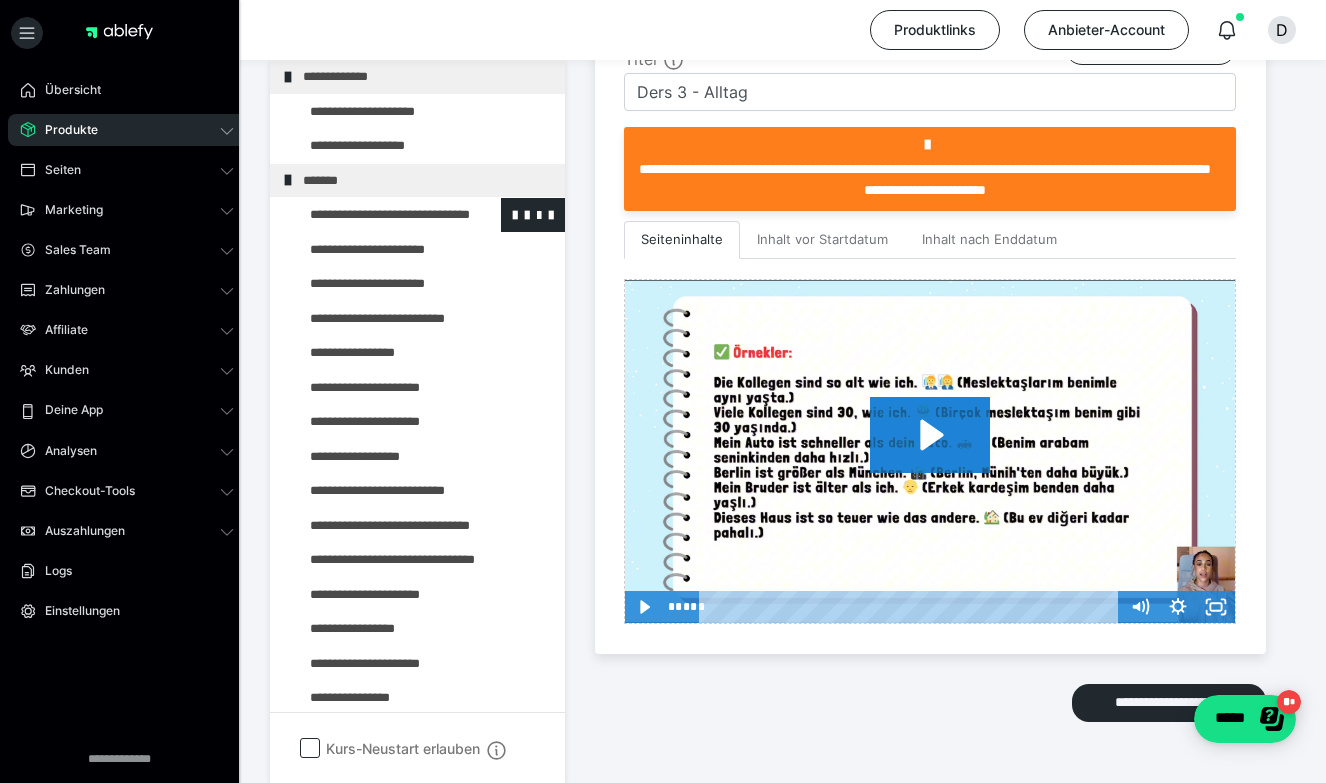 click at bounding box center [375, 215] 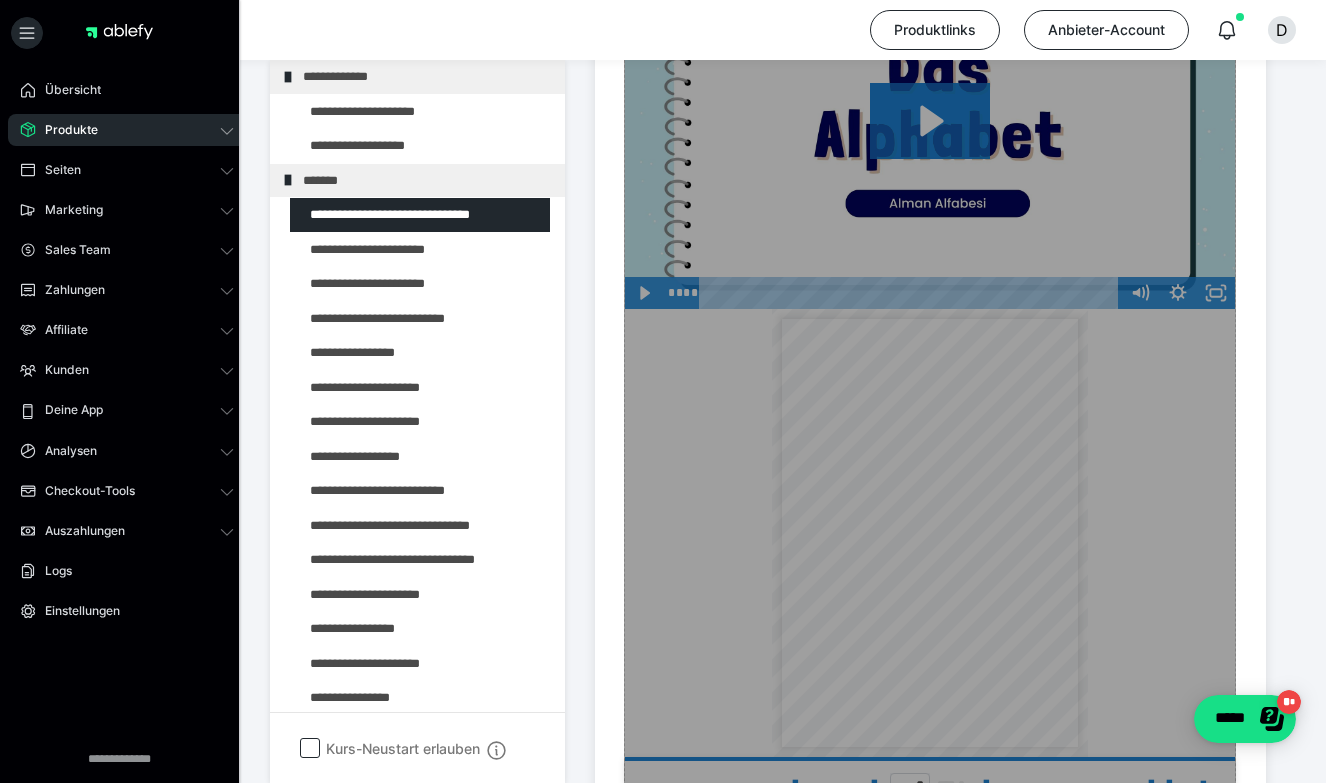 scroll, scrollTop: 879, scrollLeft: 0, axis: vertical 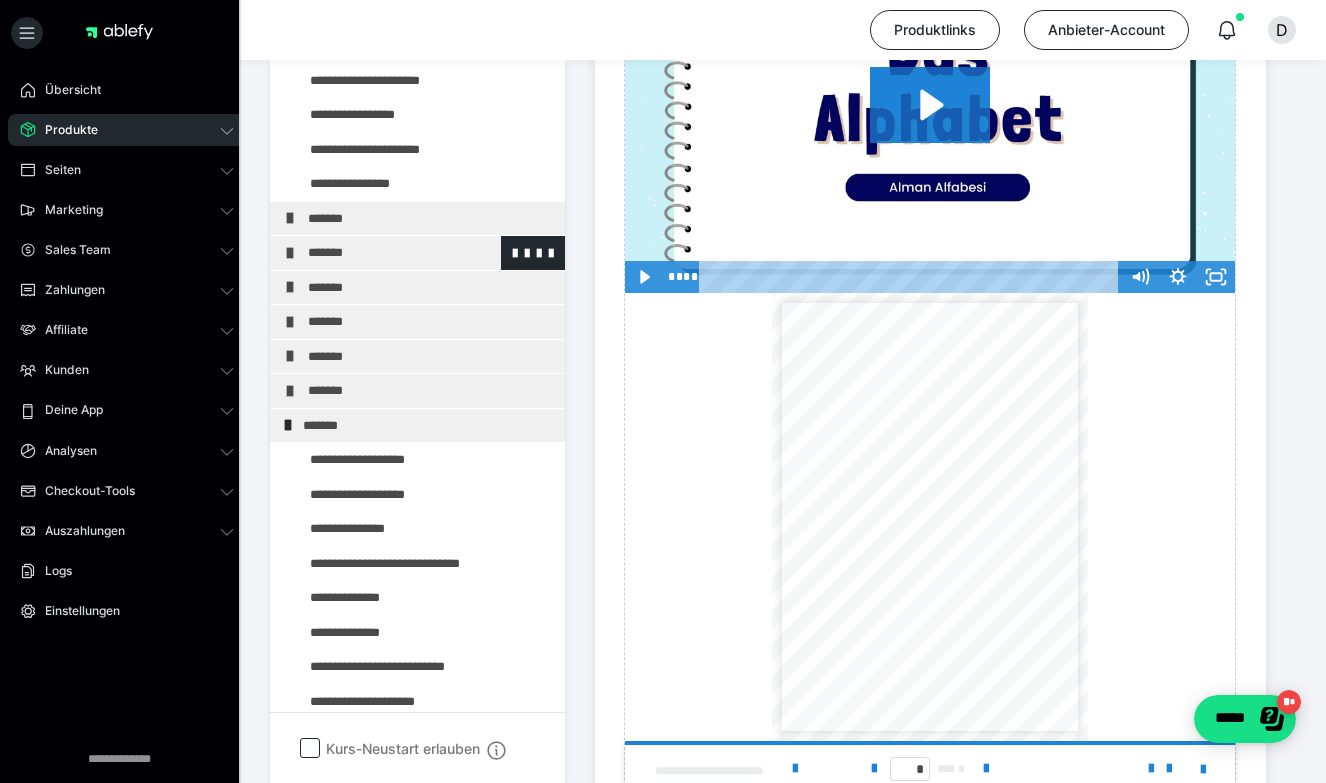 click on "*******" at bounding box center [423, 253] 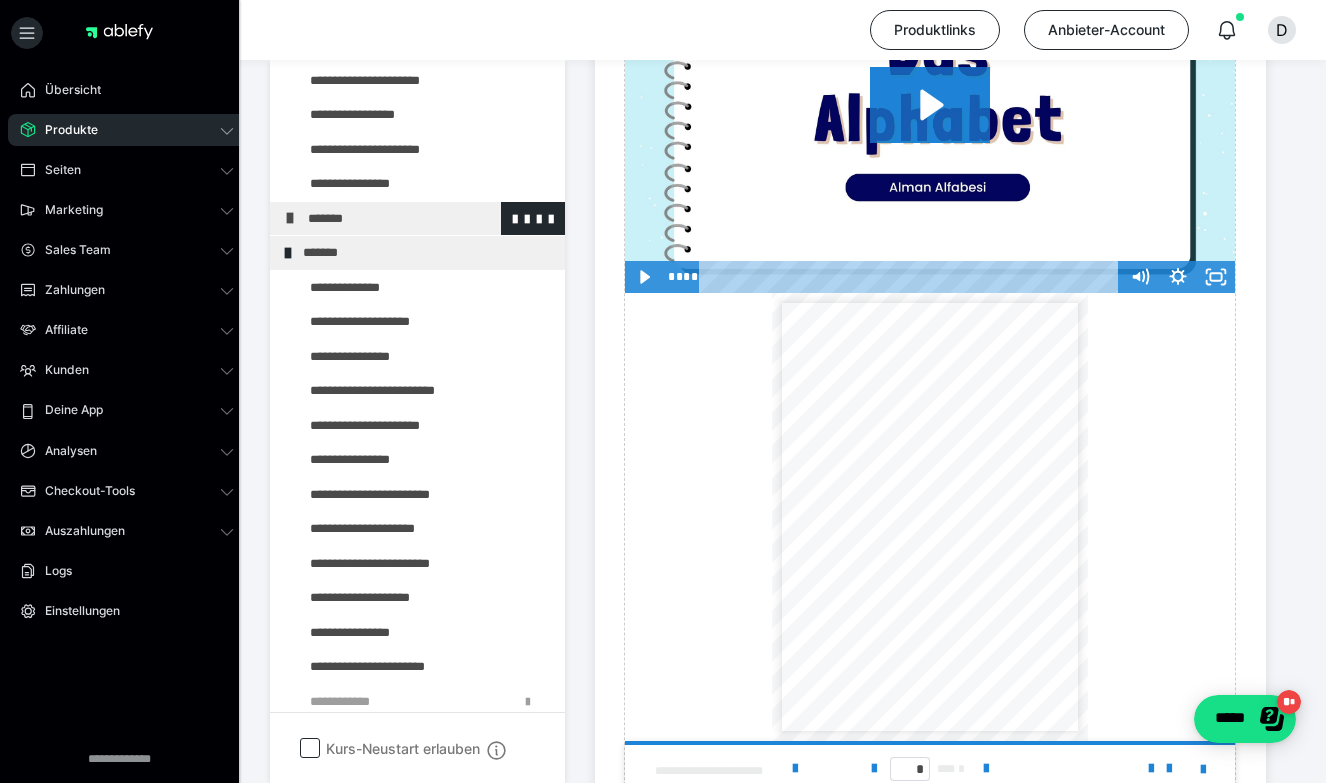 click on "*******" at bounding box center [423, 219] 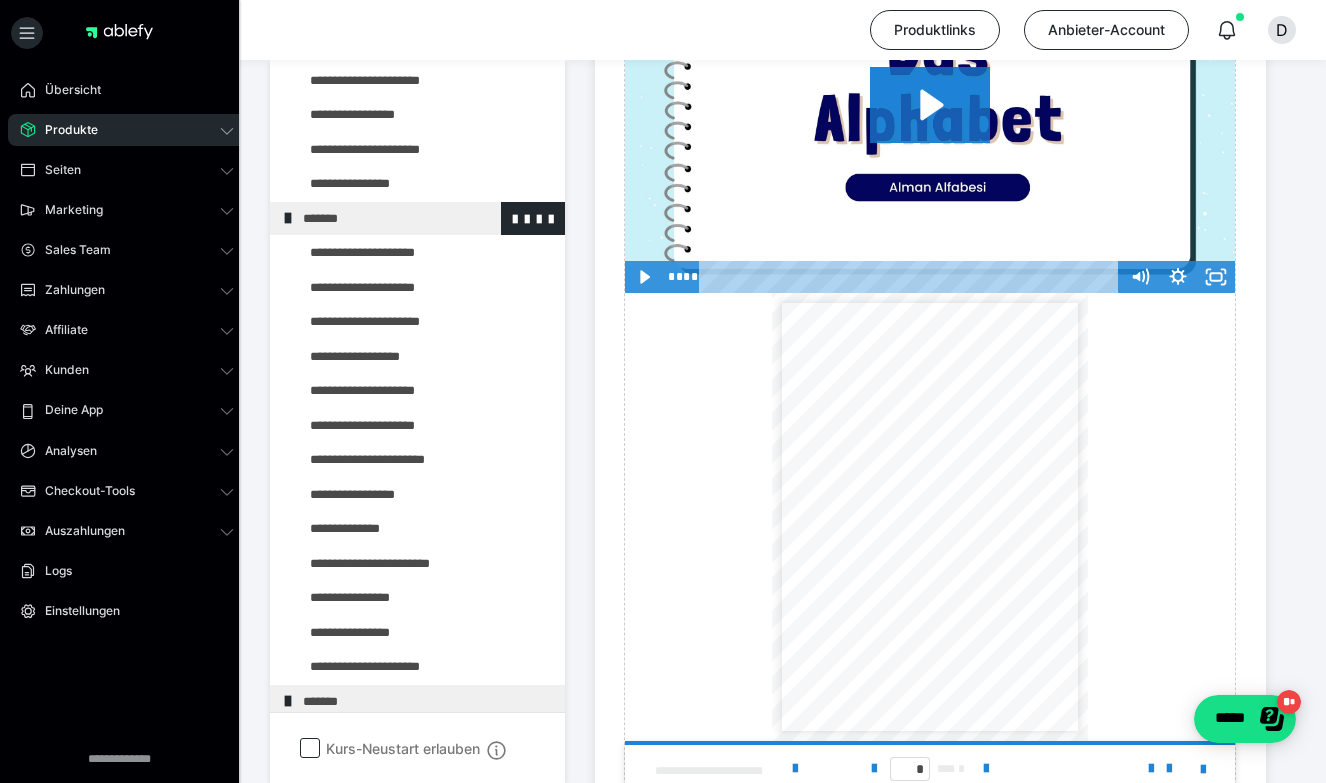 click on "*******" at bounding box center (418, 219) 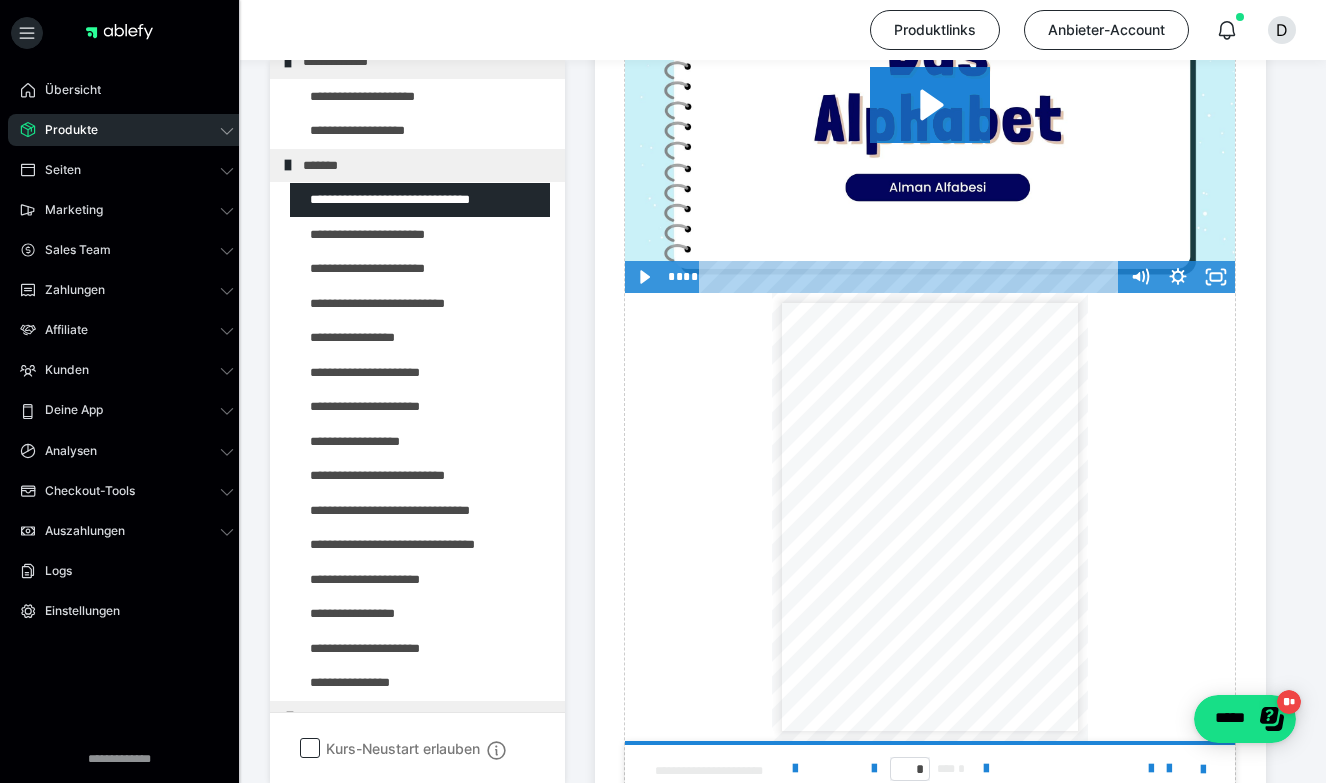 scroll, scrollTop: 0, scrollLeft: 0, axis: both 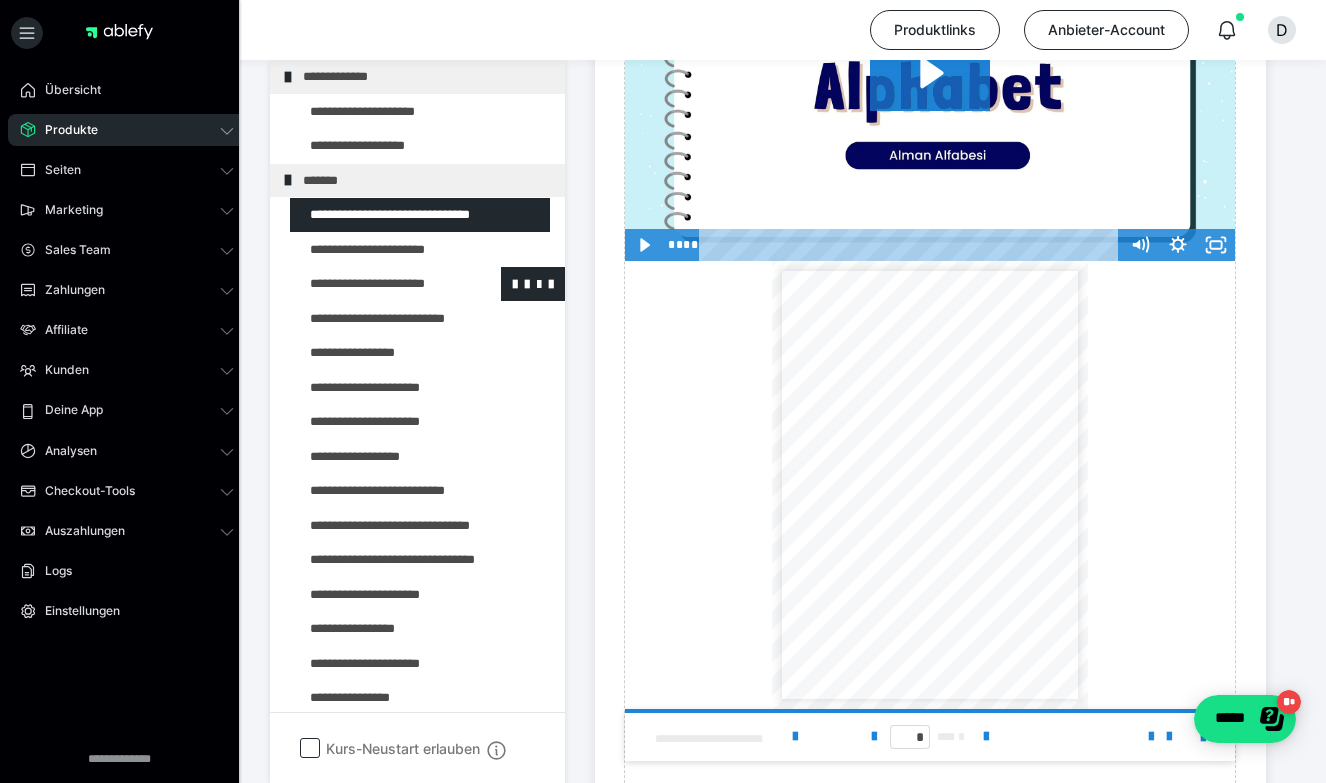 click at bounding box center (375, 284) 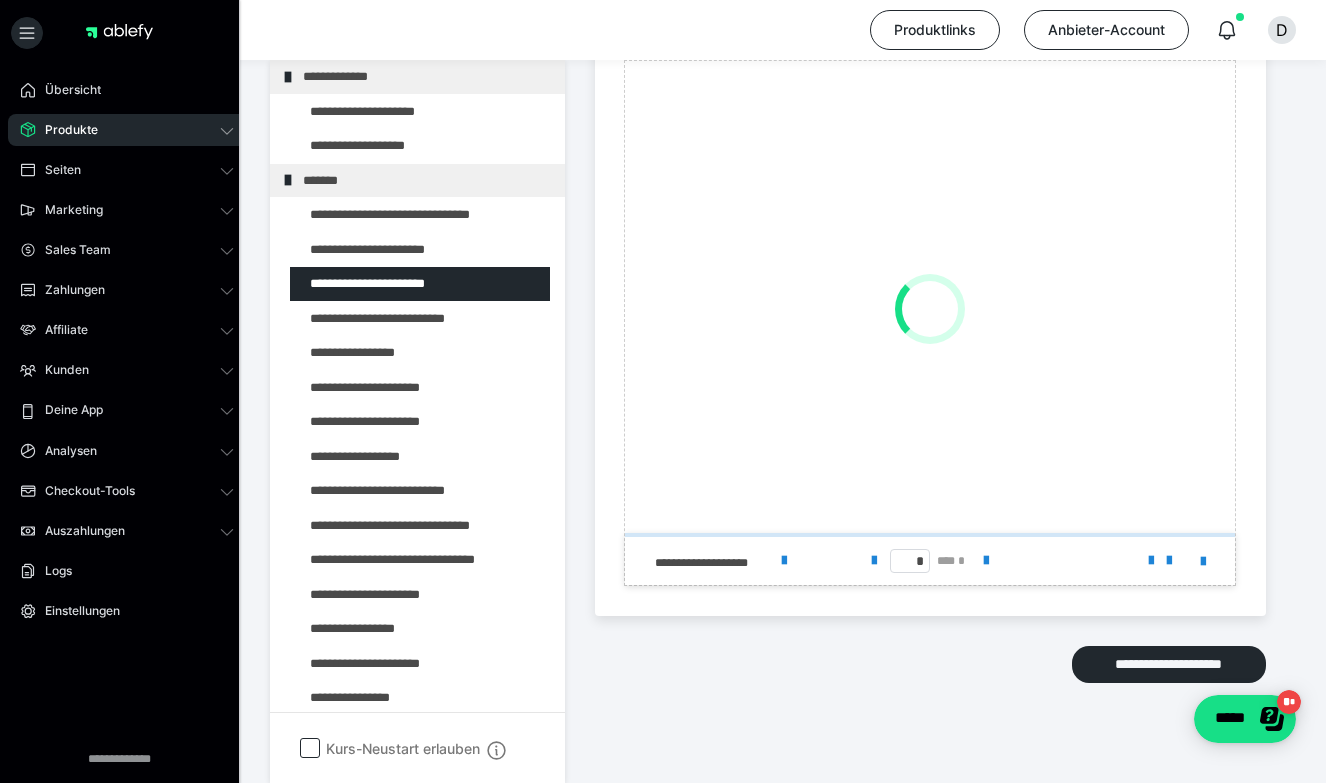 click at bounding box center [375, 250] 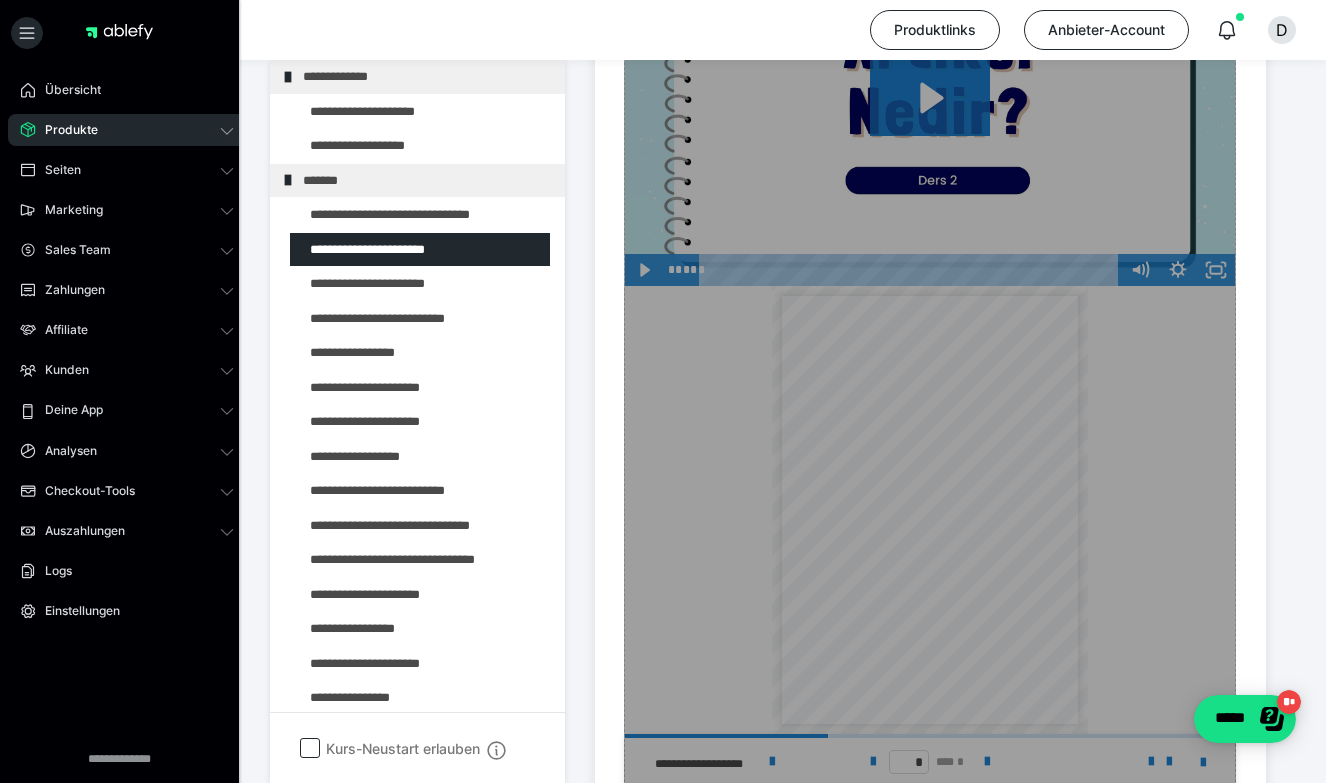 scroll, scrollTop: 889, scrollLeft: 0, axis: vertical 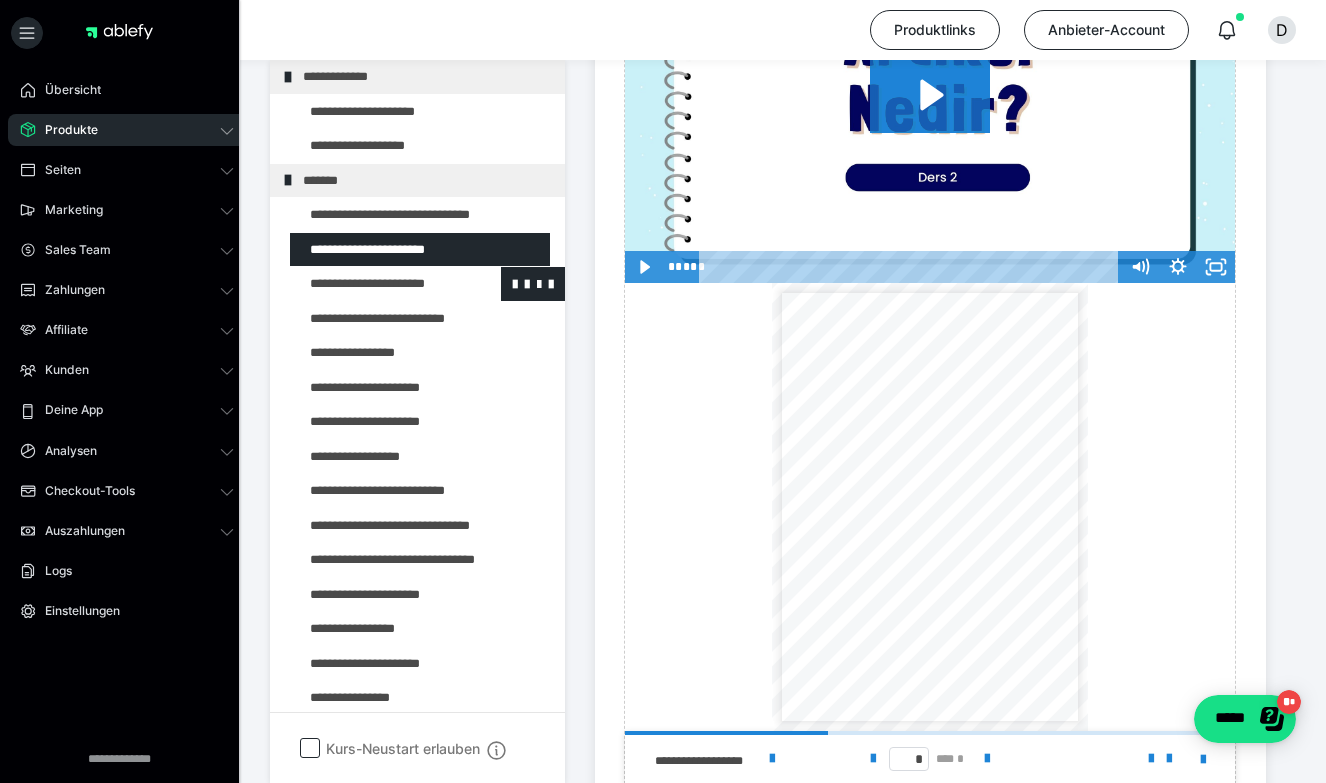 click at bounding box center [375, 284] 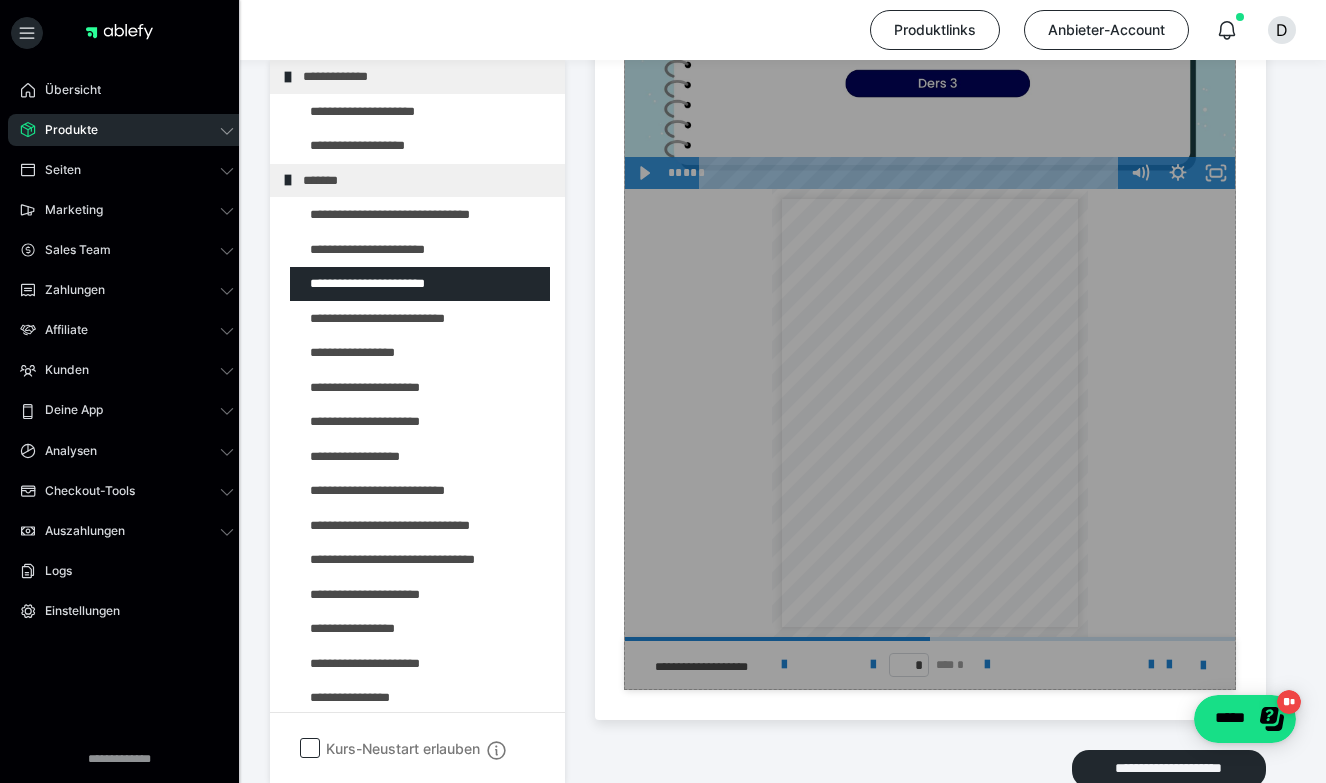 scroll, scrollTop: 970, scrollLeft: 0, axis: vertical 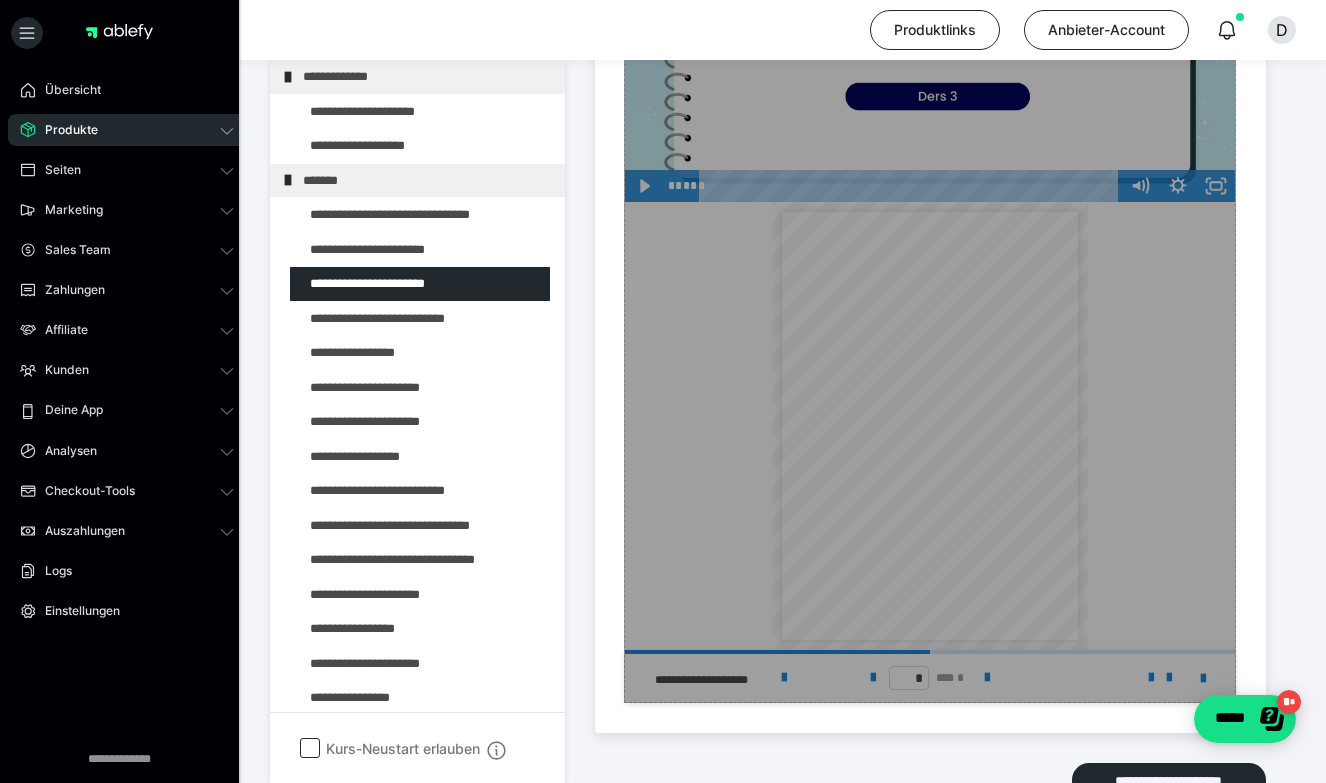 click on "Zum Pagebuilder" at bounding box center (930, 280) 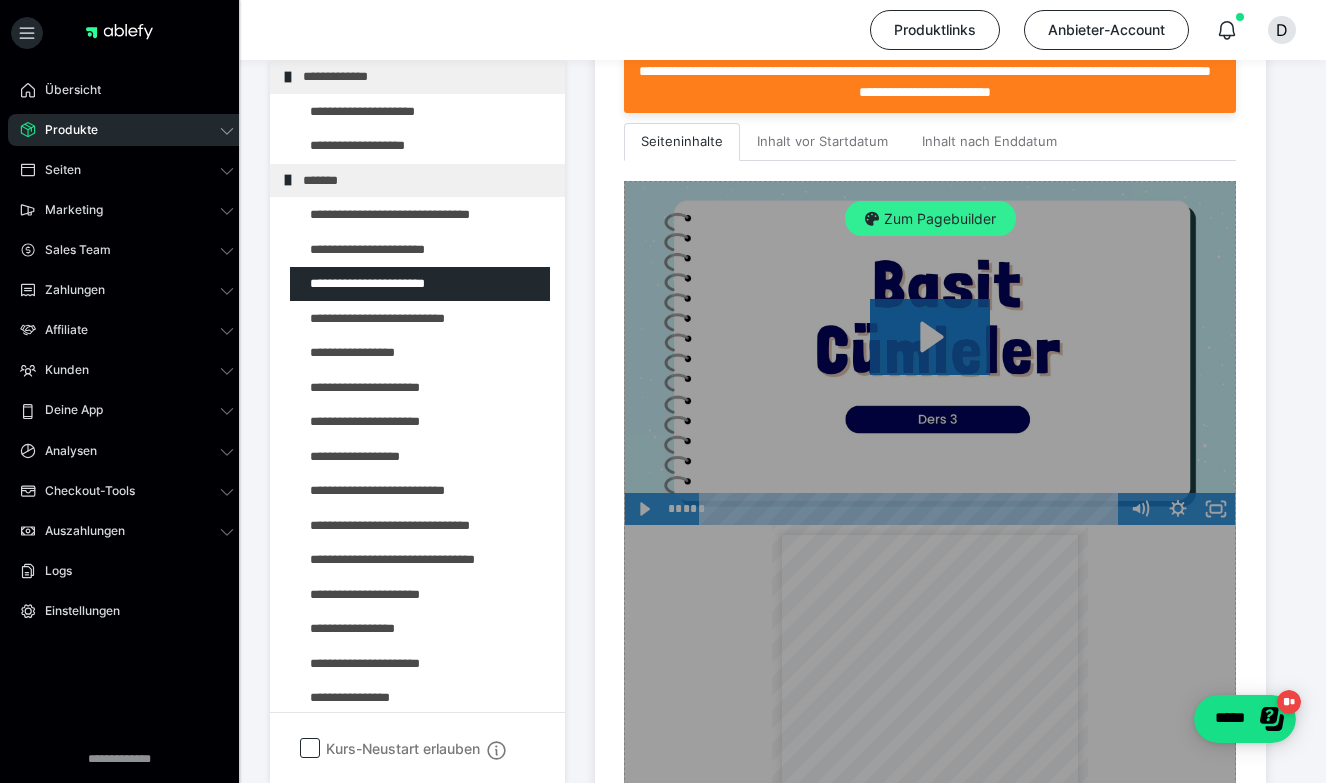 click on "Zum Pagebuilder" at bounding box center [930, 219] 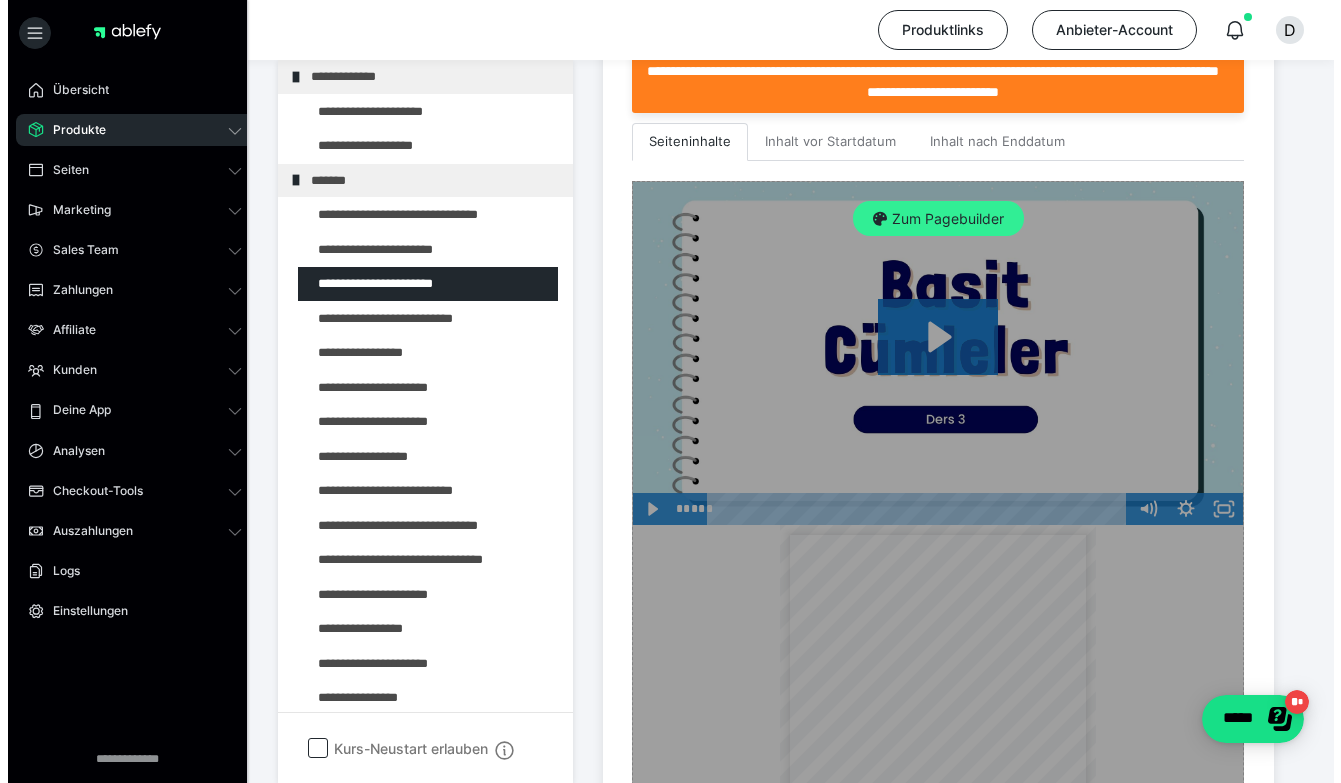 scroll, scrollTop: 374, scrollLeft: 0, axis: vertical 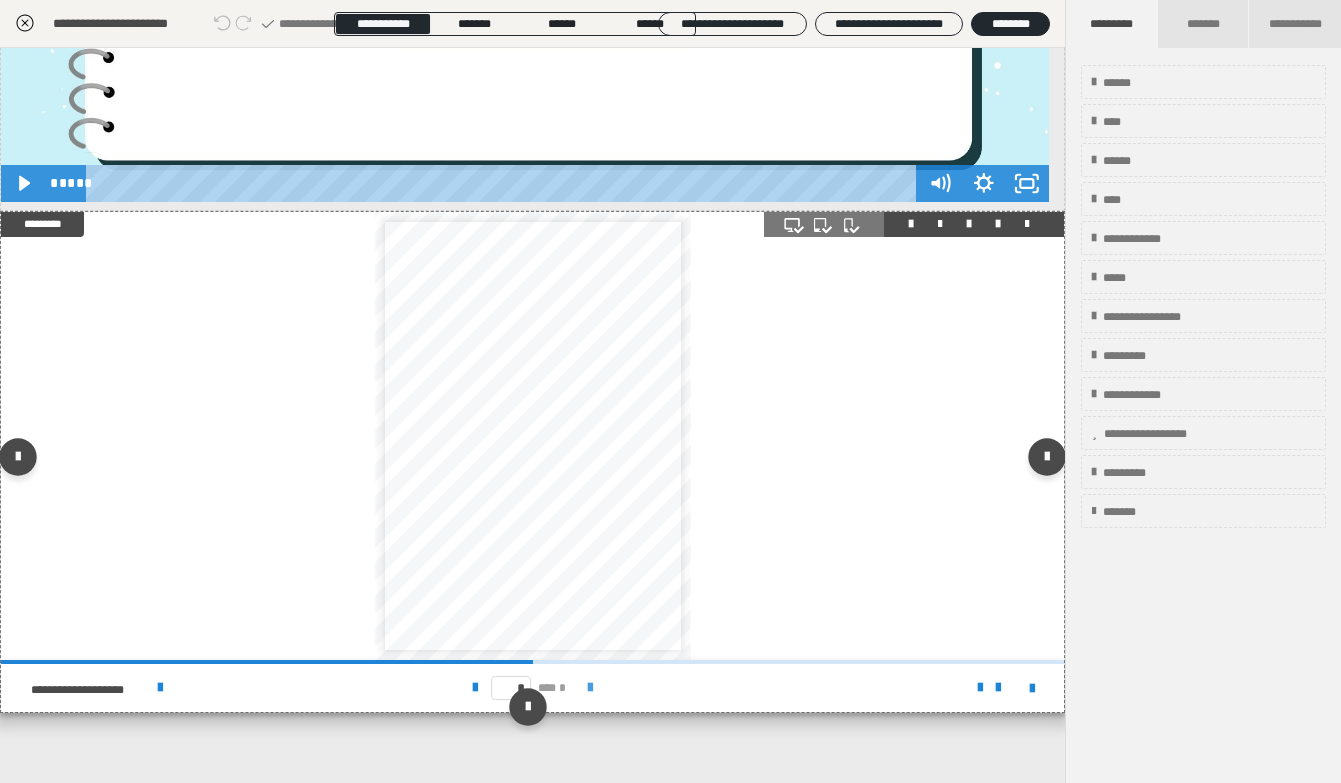 click at bounding box center (590, 688) 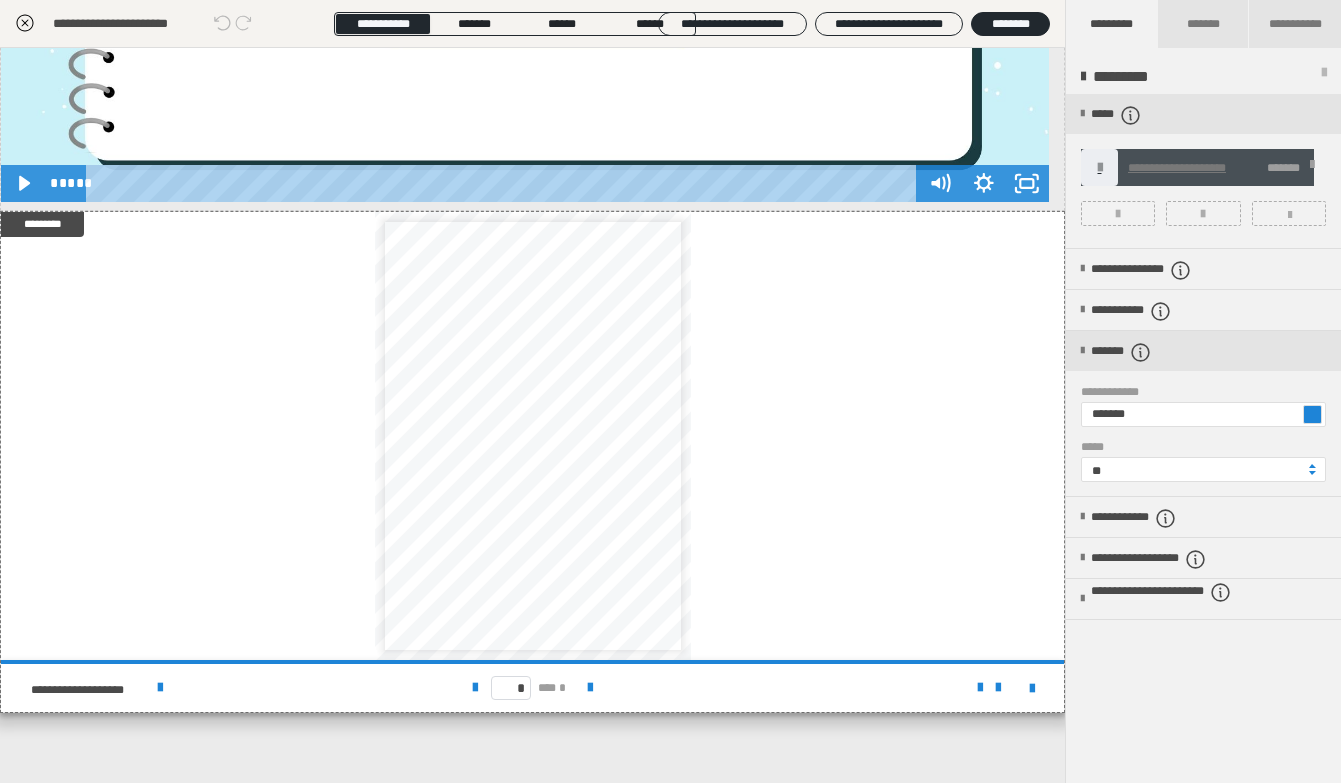 click 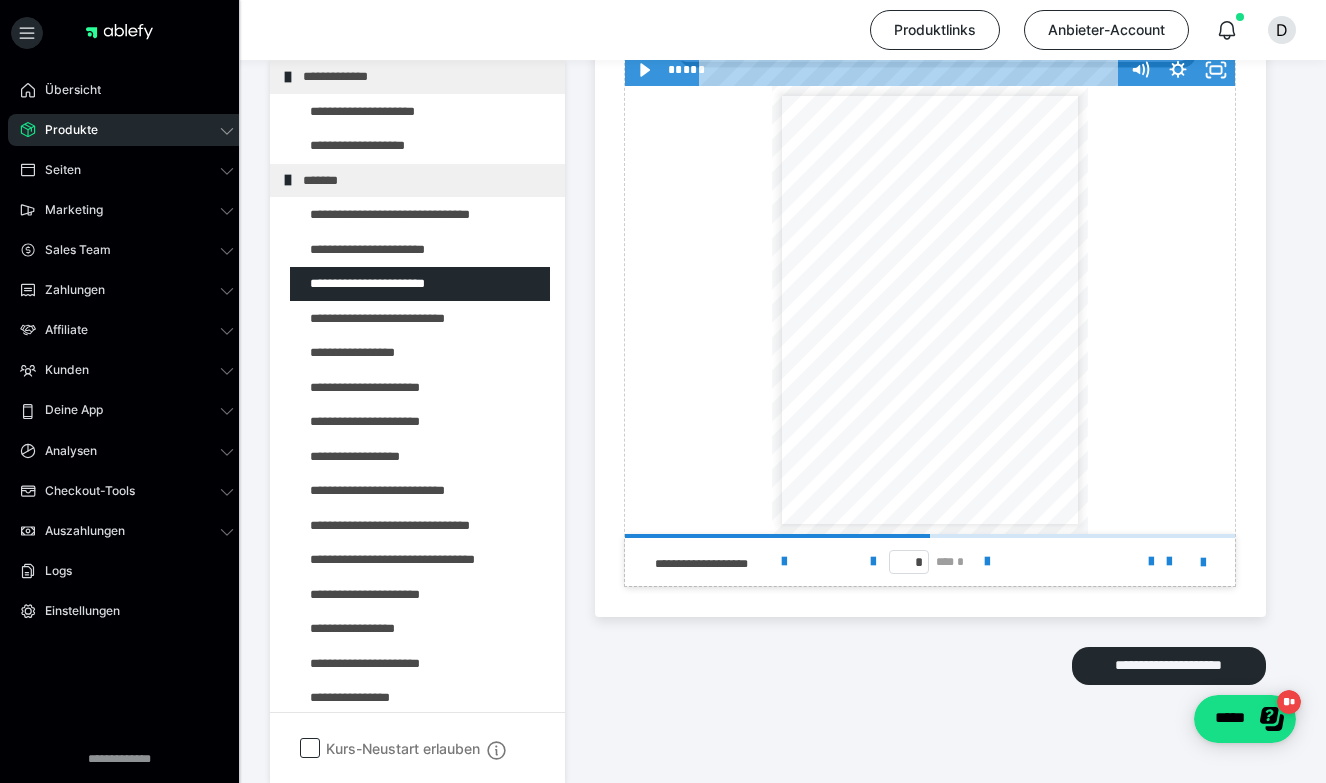 scroll, scrollTop: 1087, scrollLeft: 0, axis: vertical 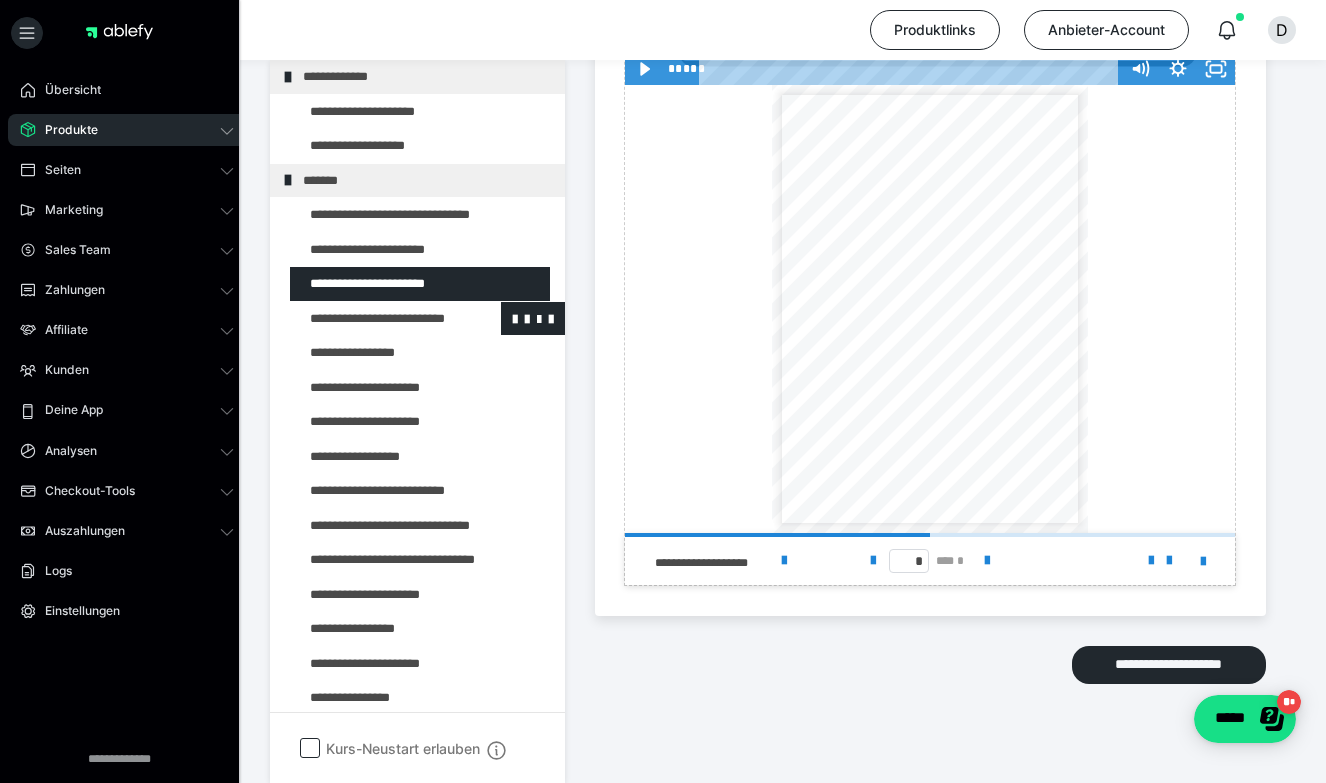 click at bounding box center [375, 319] 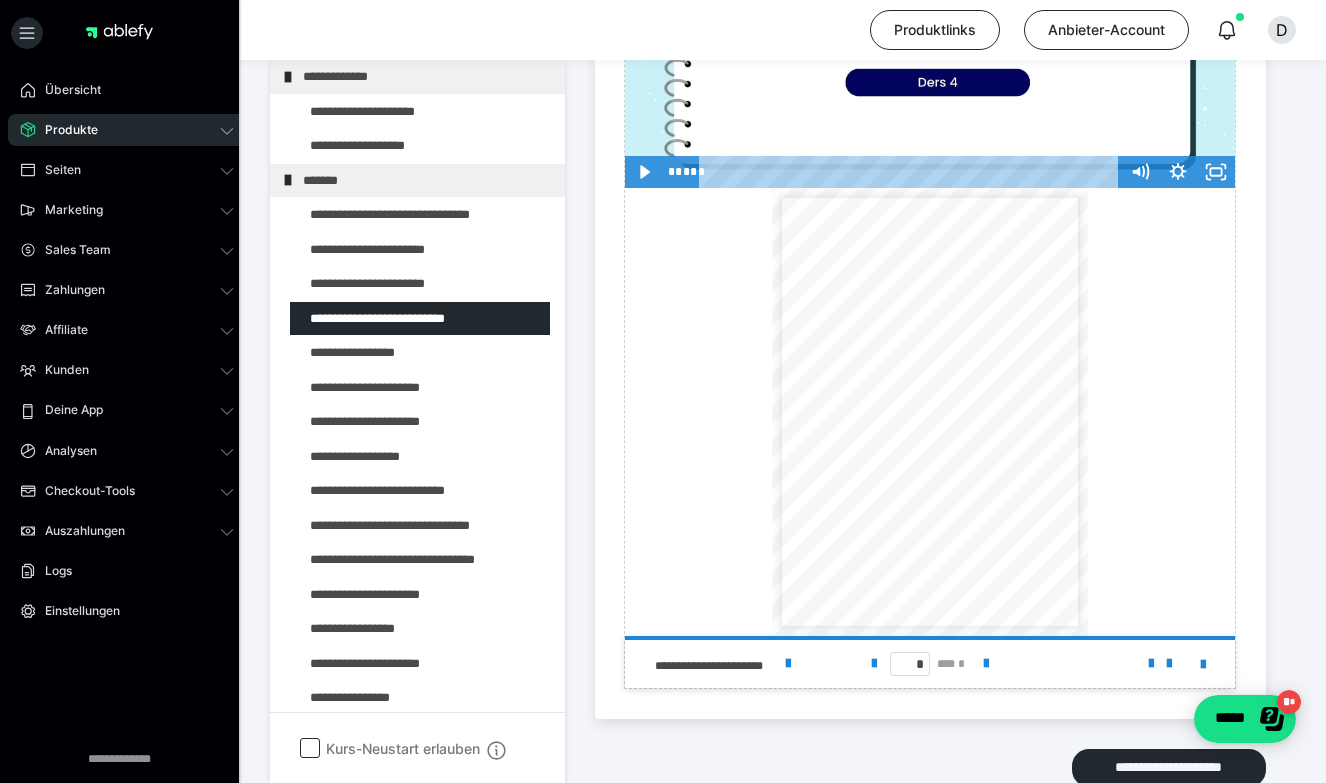 scroll, scrollTop: 983, scrollLeft: 0, axis: vertical 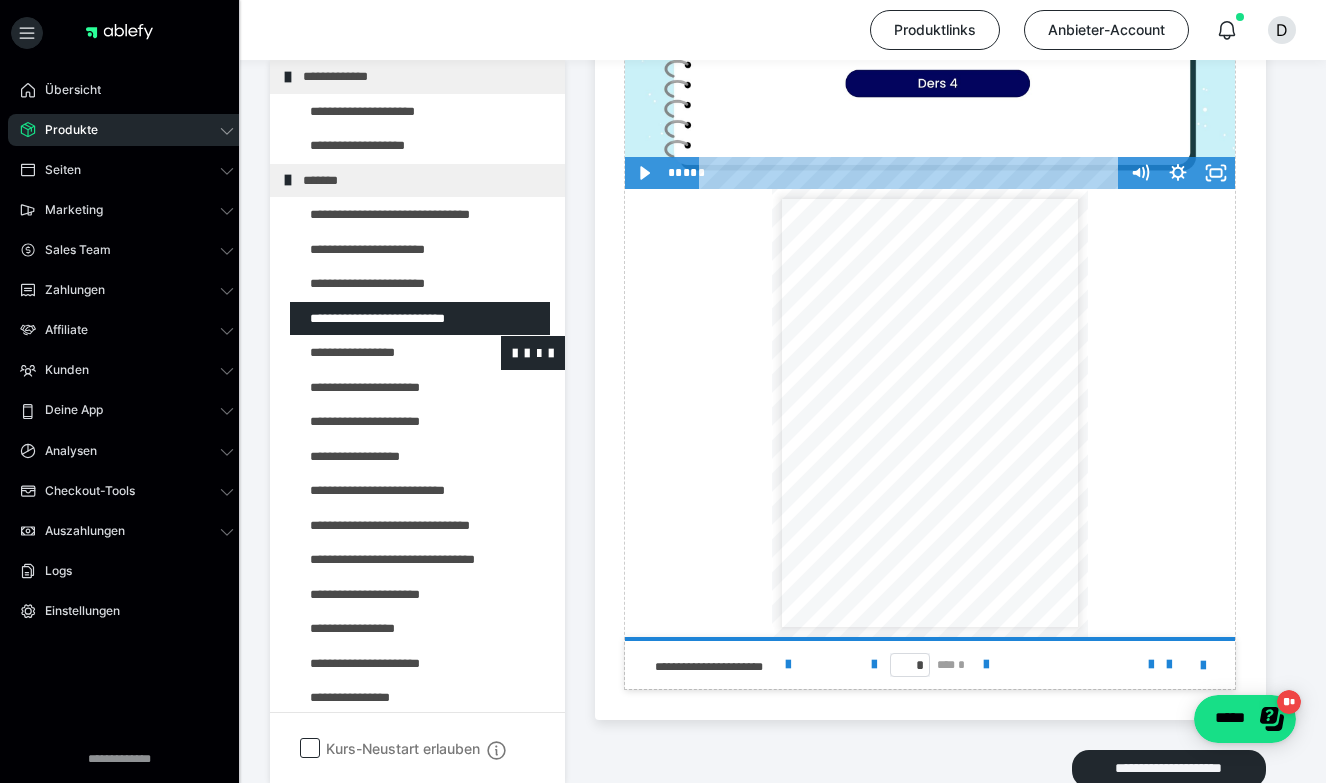click at bounding box center [375, 353] 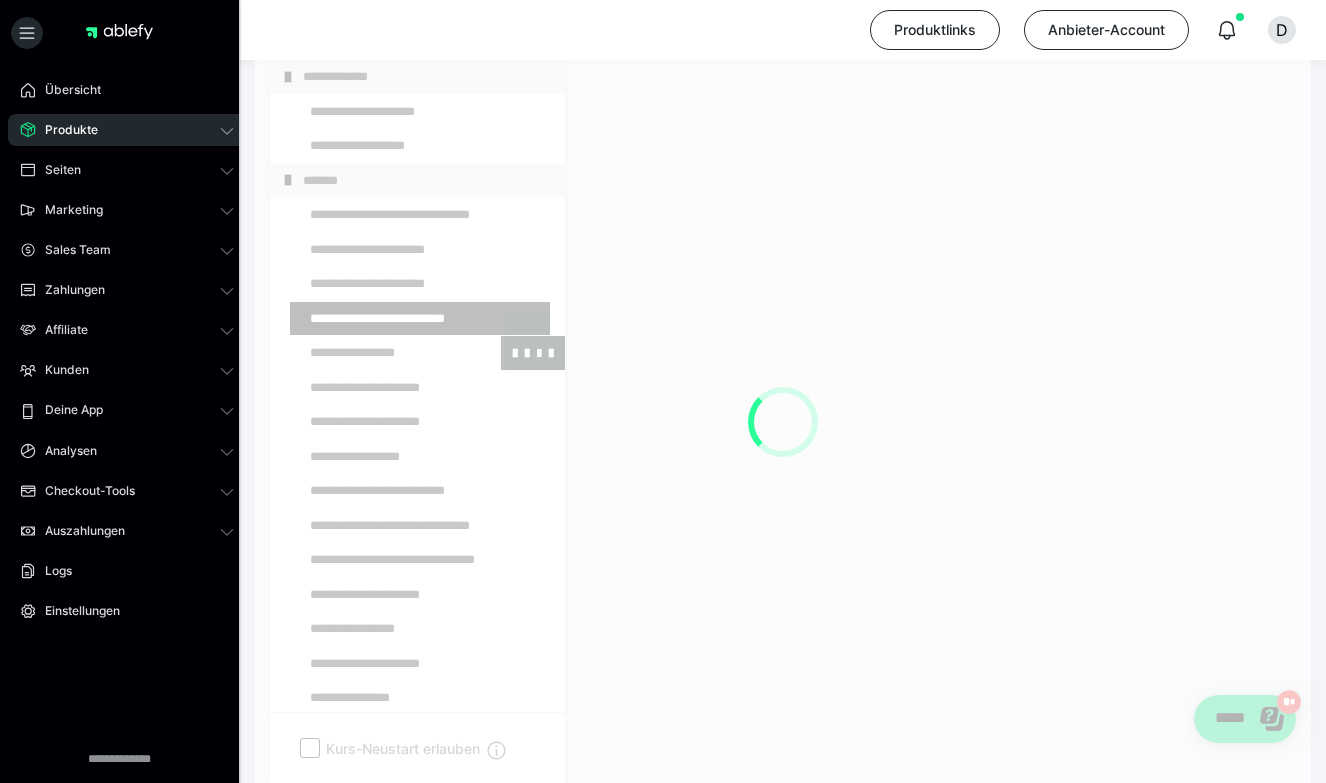 scroll, scrollTop: 395, scrollLeft: 0, axis: vertical 